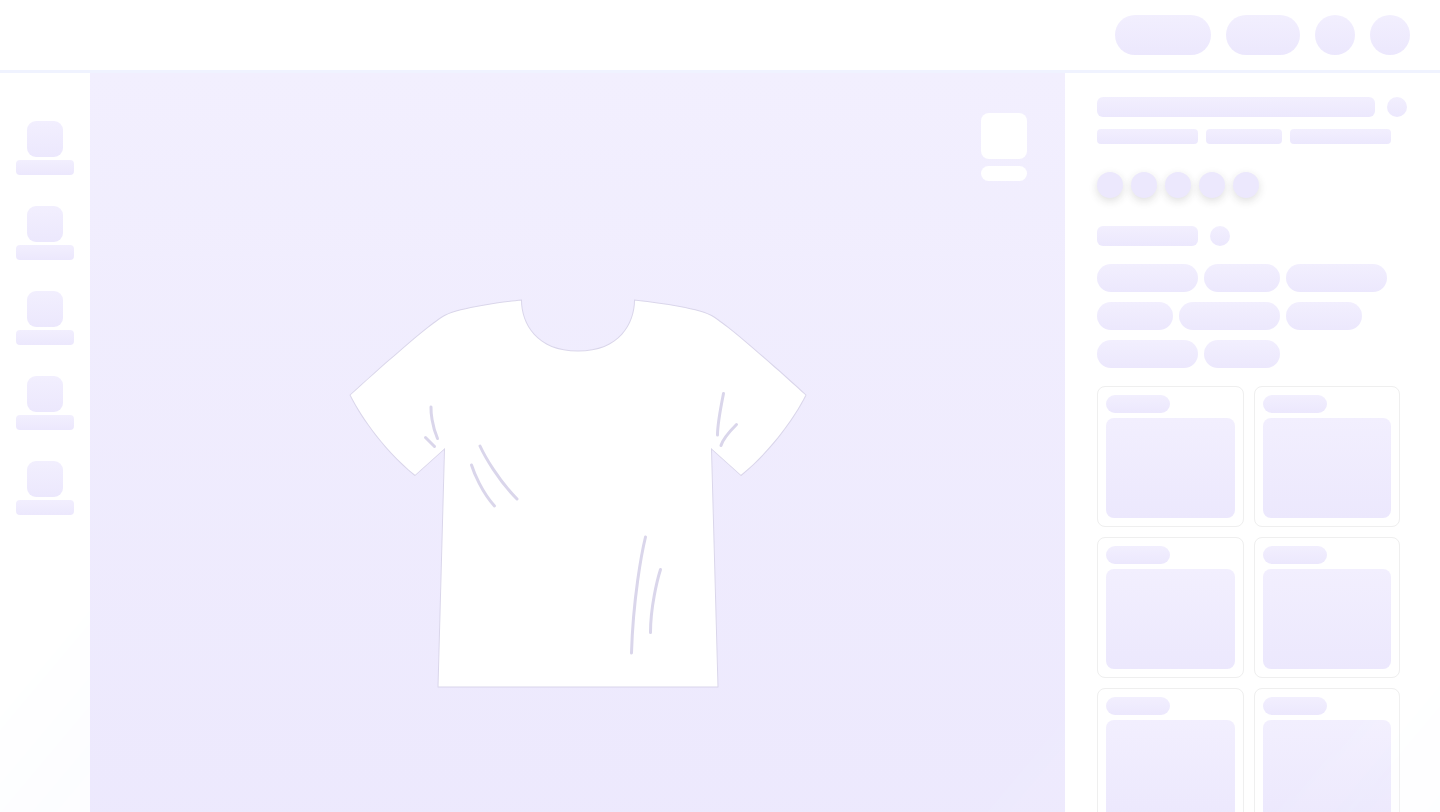 scroll, scrollTop: 0, scrollLeft: 0, axis: both 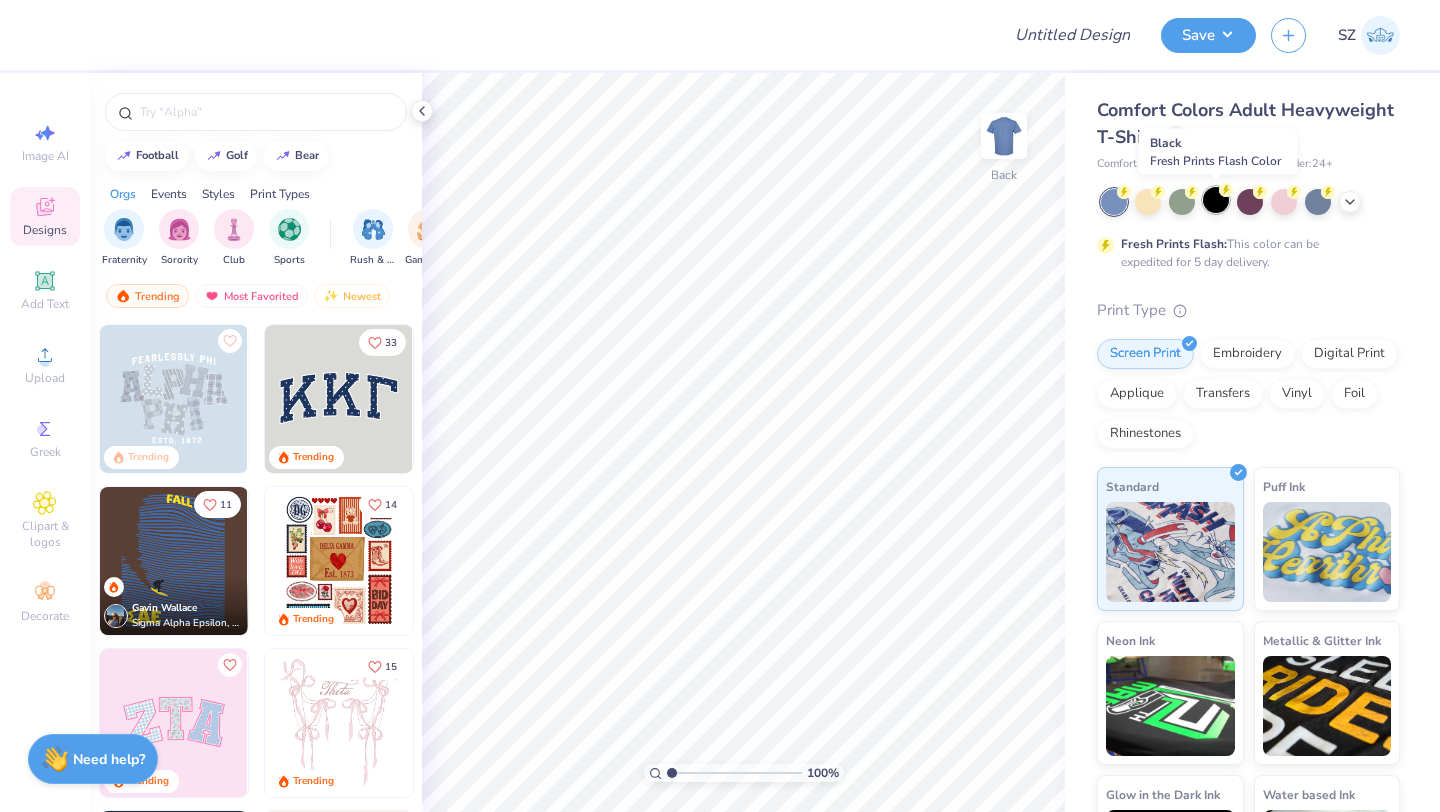 click at bounding box center [1216, 200] 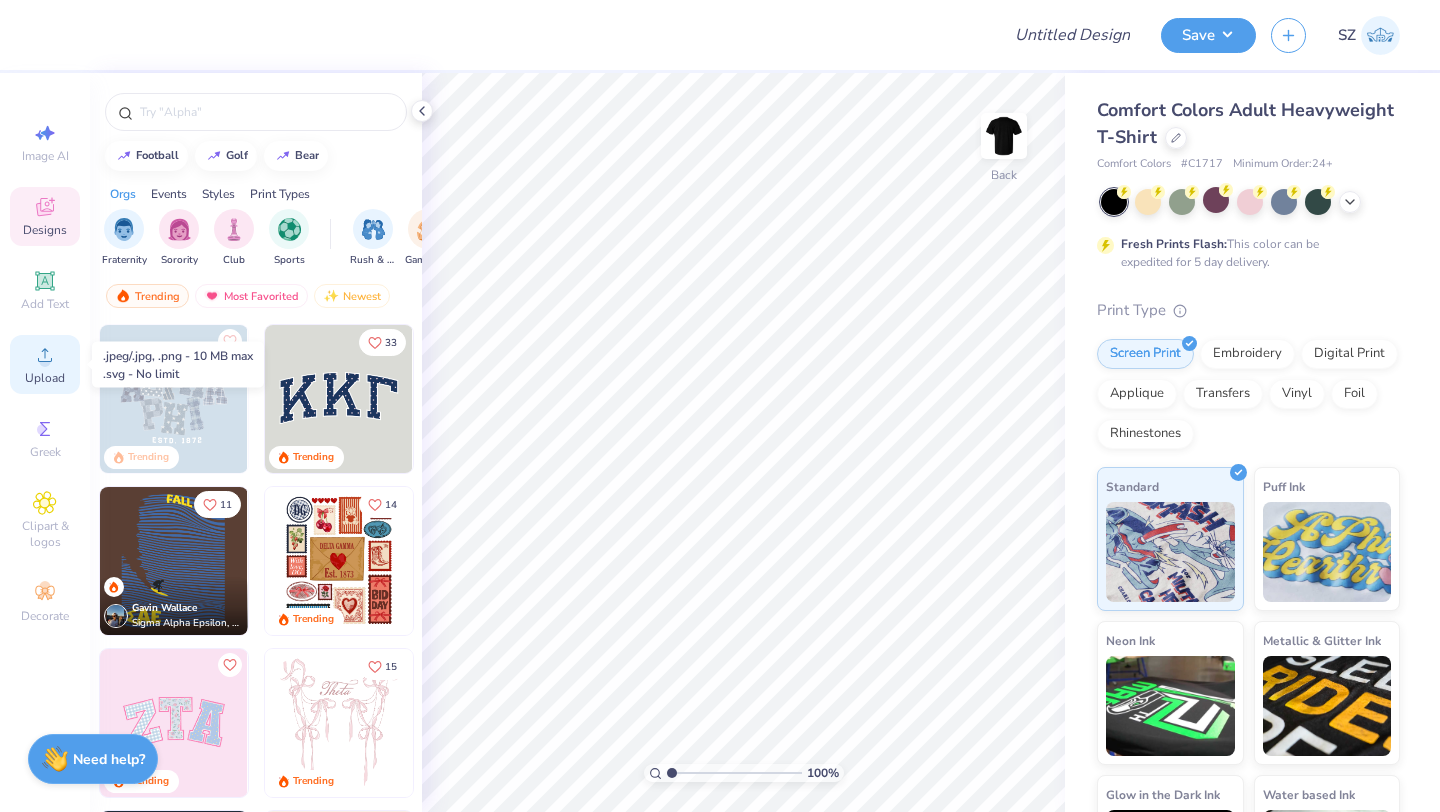 click 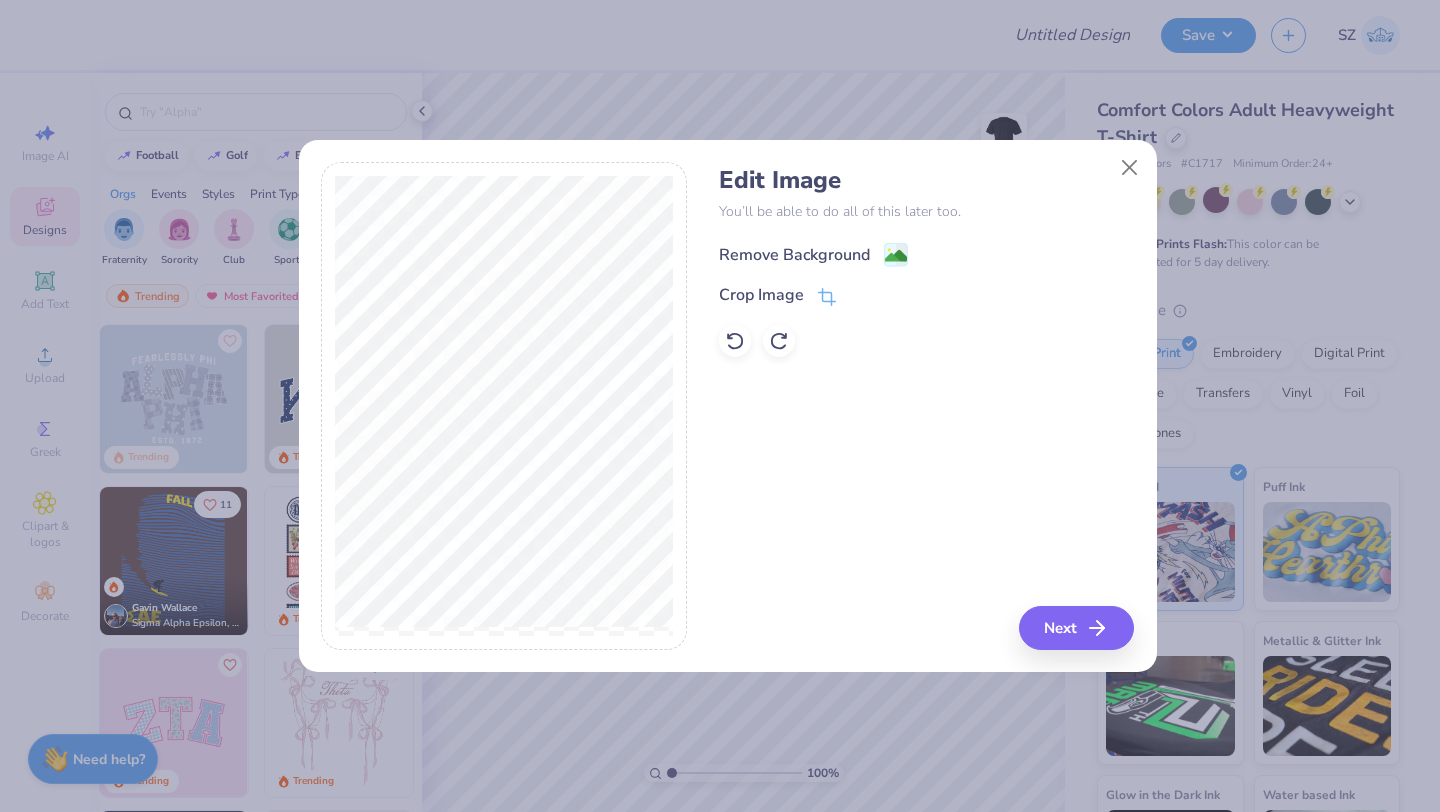 click on "Remove Background" at bounding box center [794, 255] 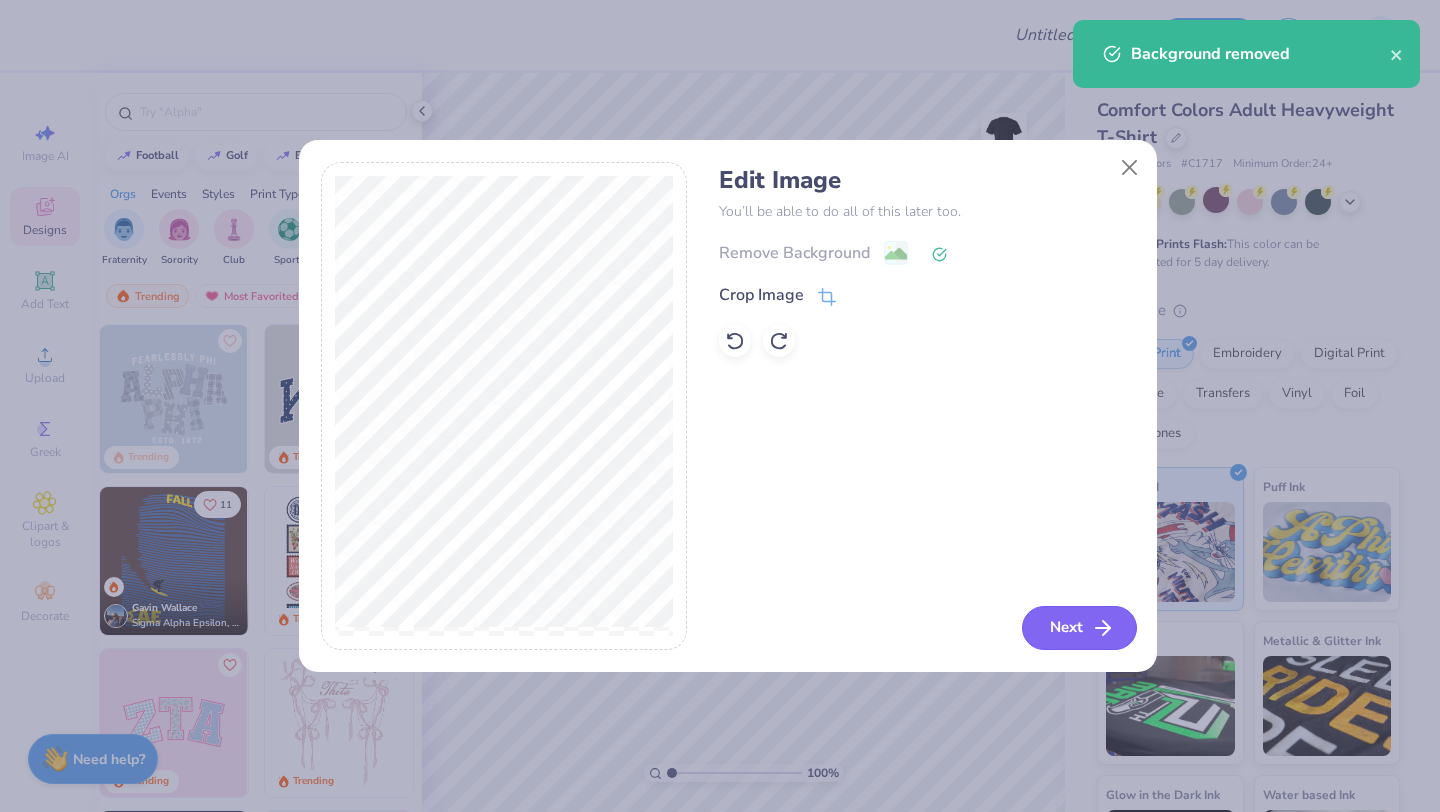 click on "Next" at bounding box center [1079, 628] 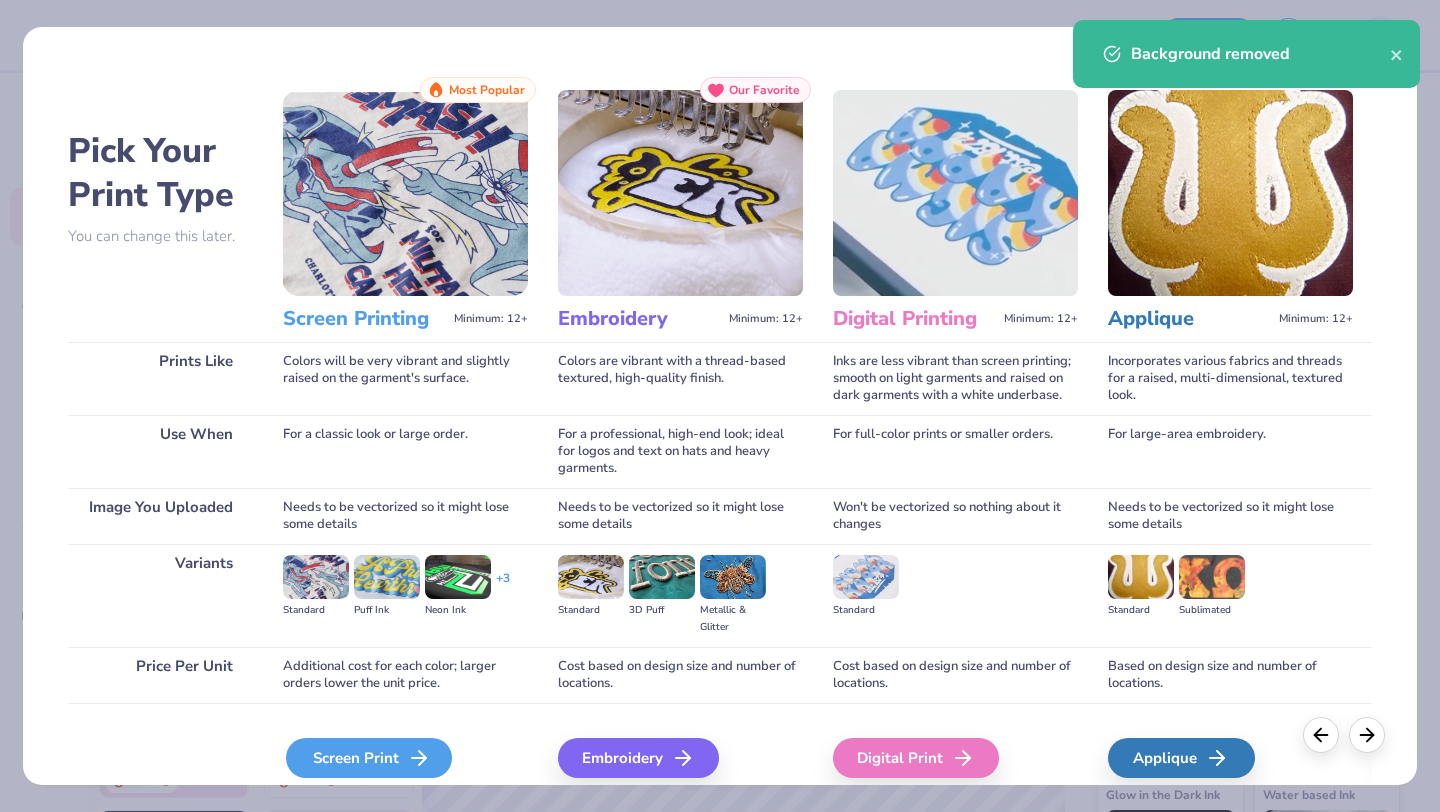 click on "Screen Print" at bounding box center (369, 758) 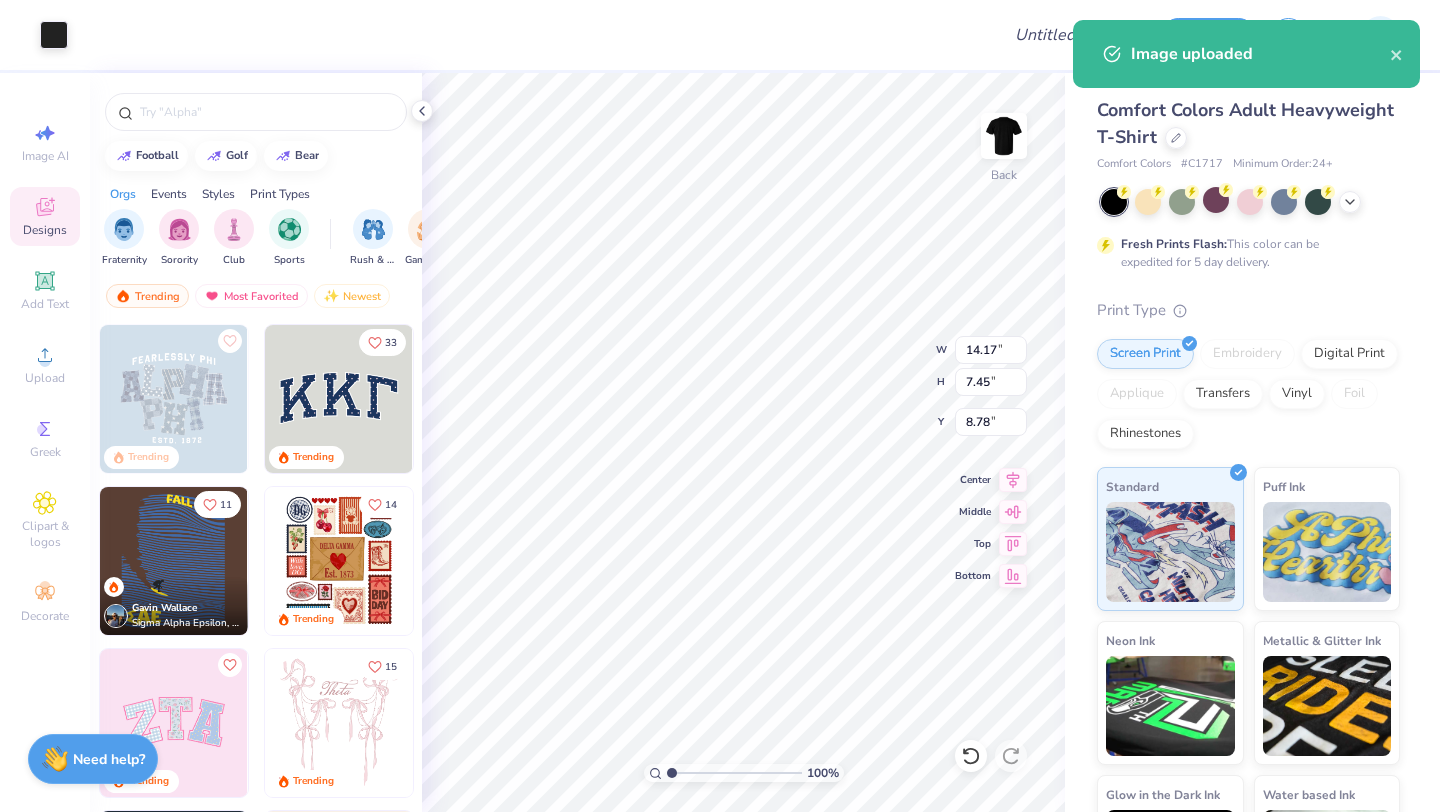 click 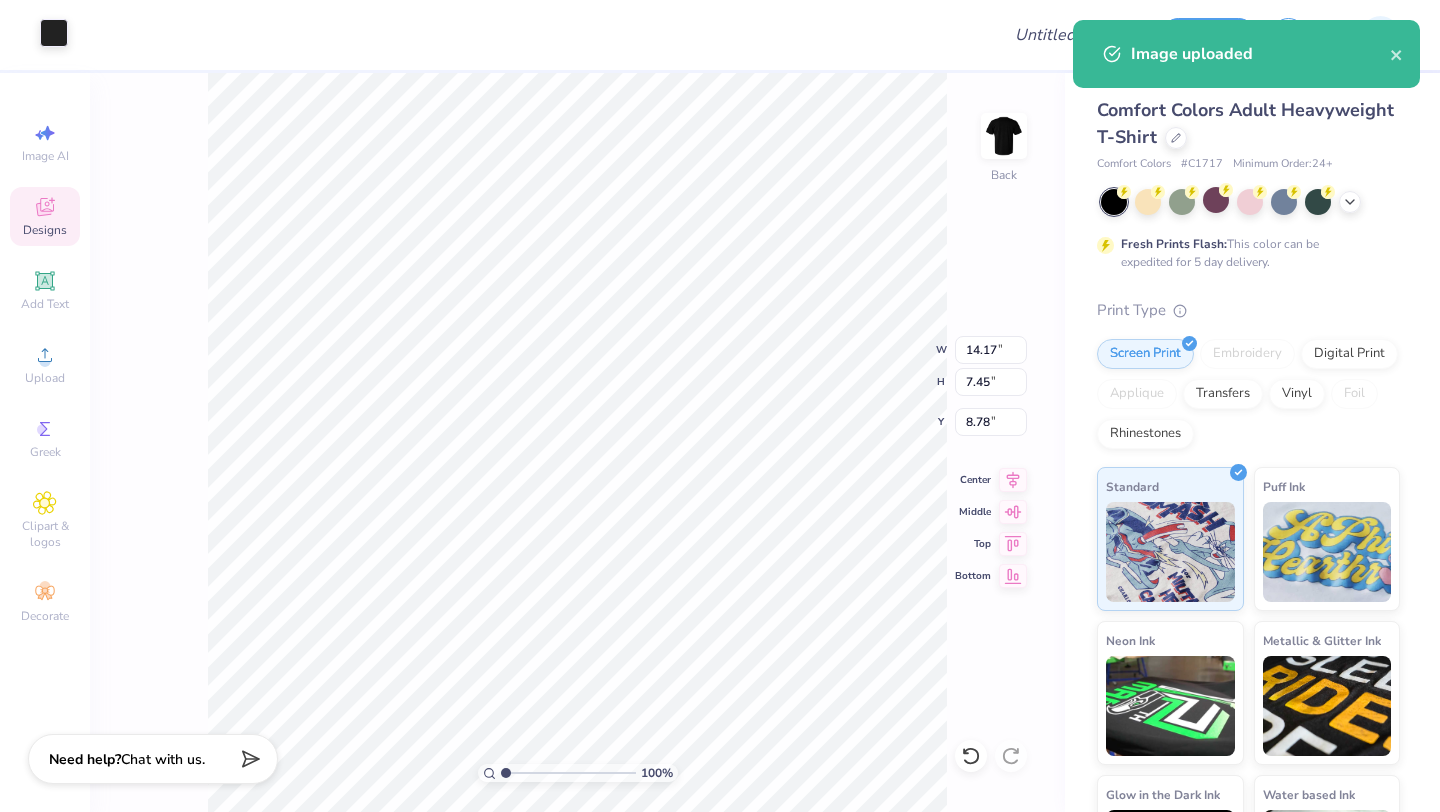 click at bounding box center (54, 33) 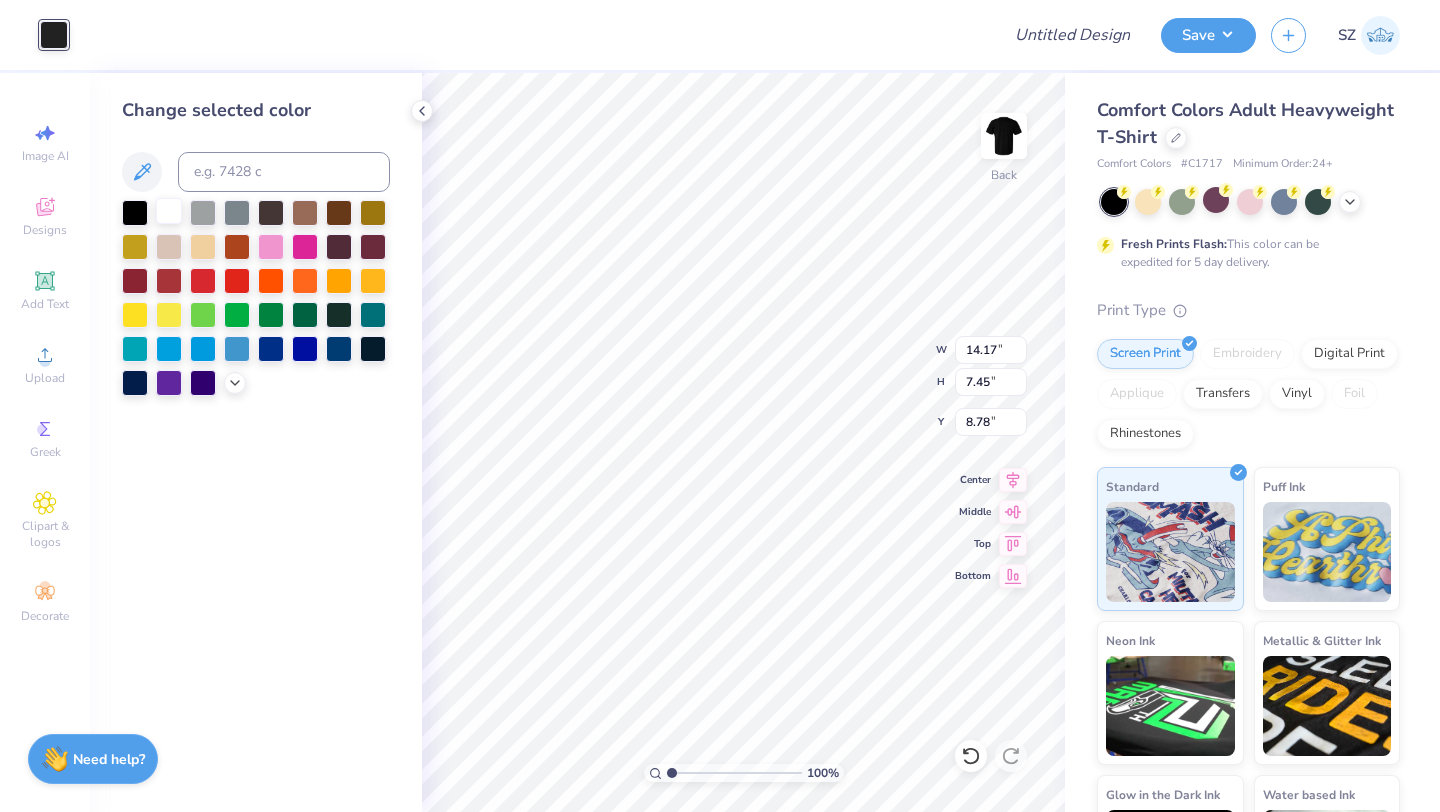 click at bounding box center [169, 211] 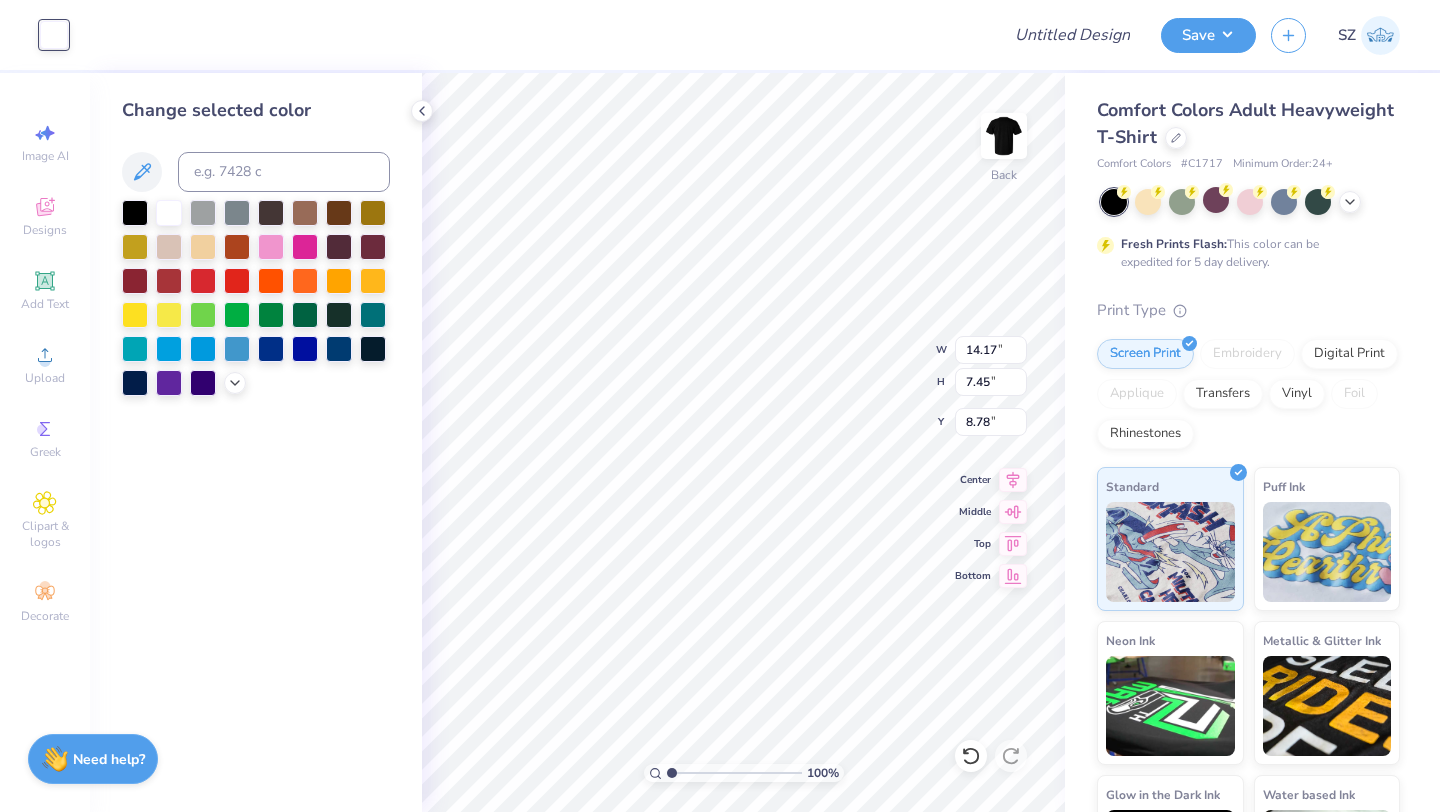 type on "9.49" 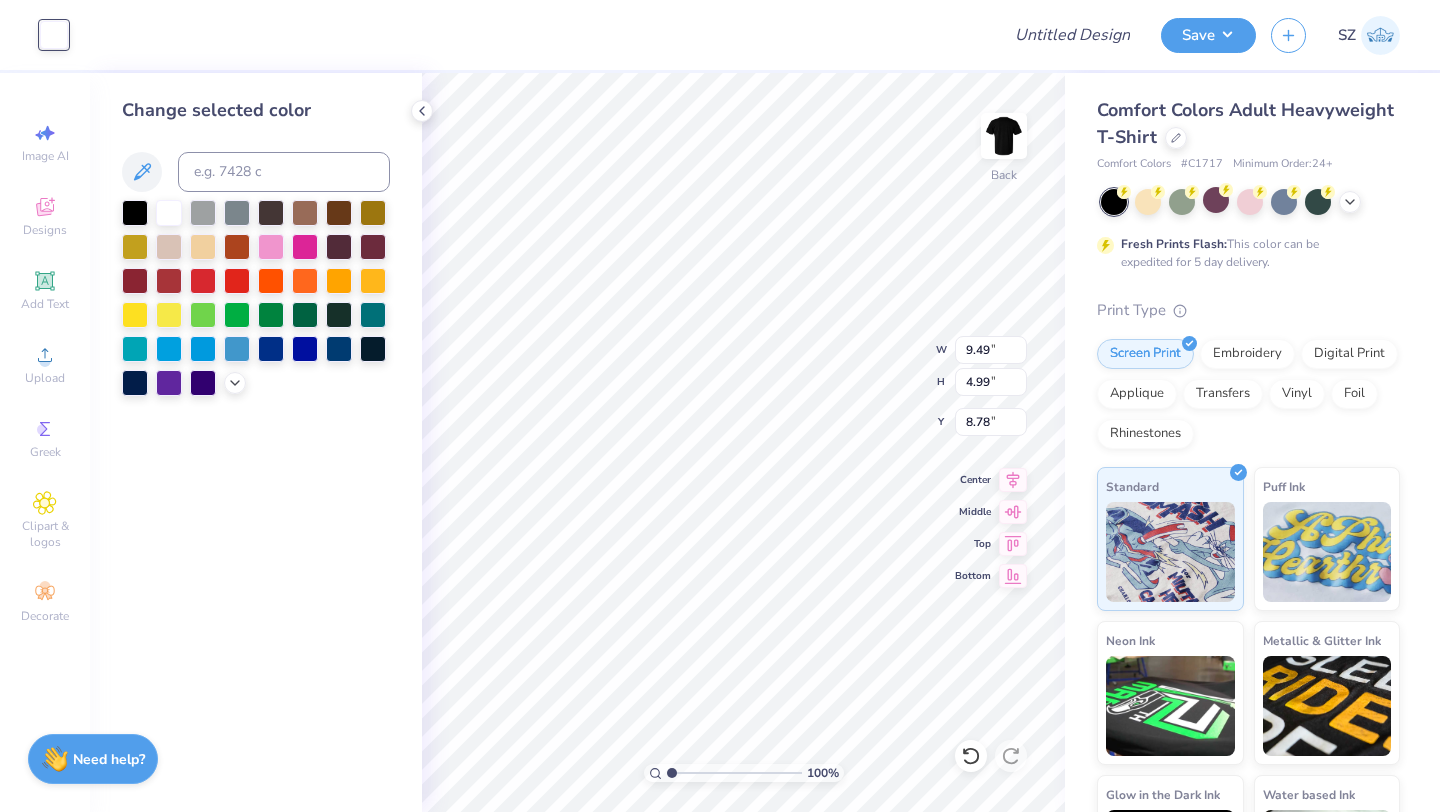 type on "3.00" 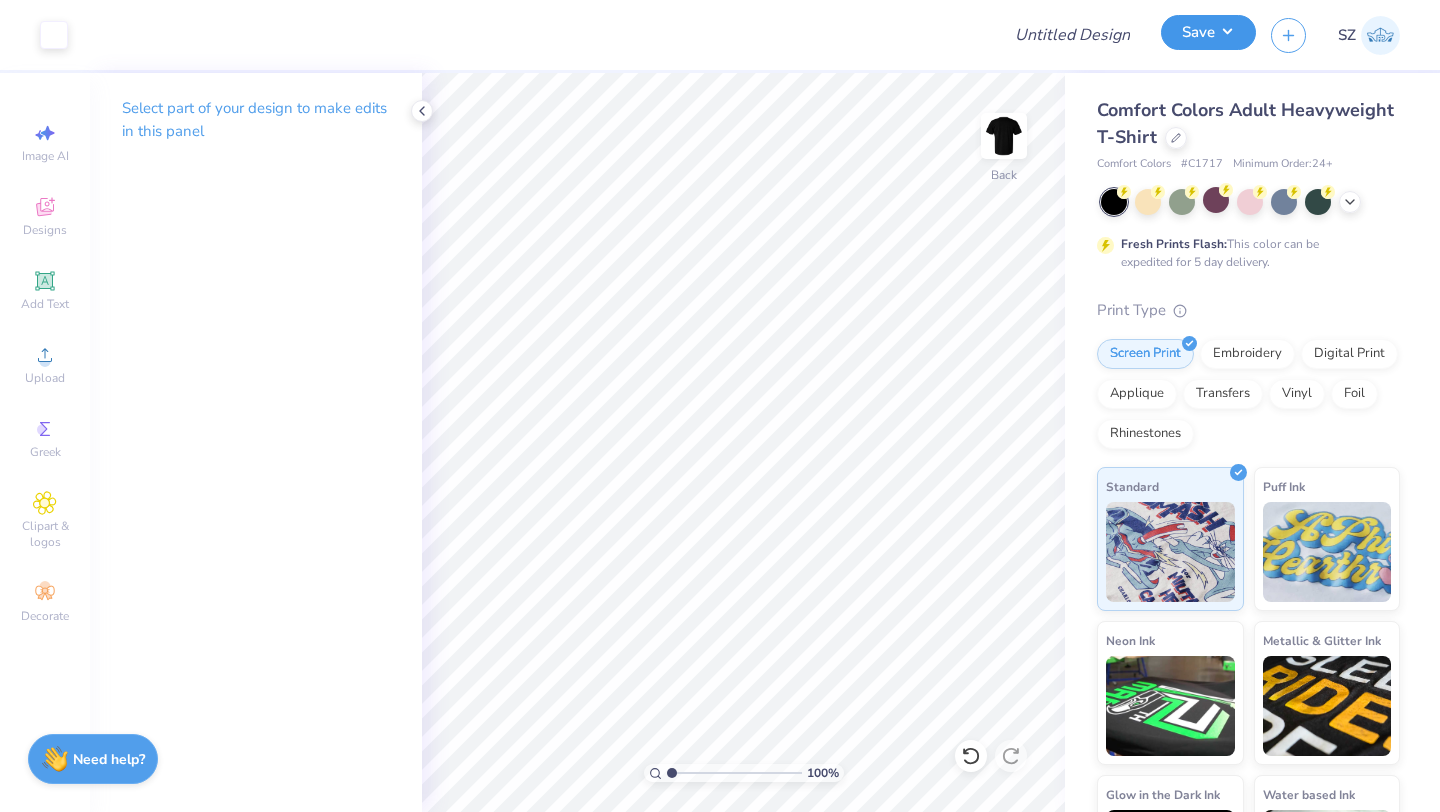 click on "Save" at bounding box center [1208, 32] 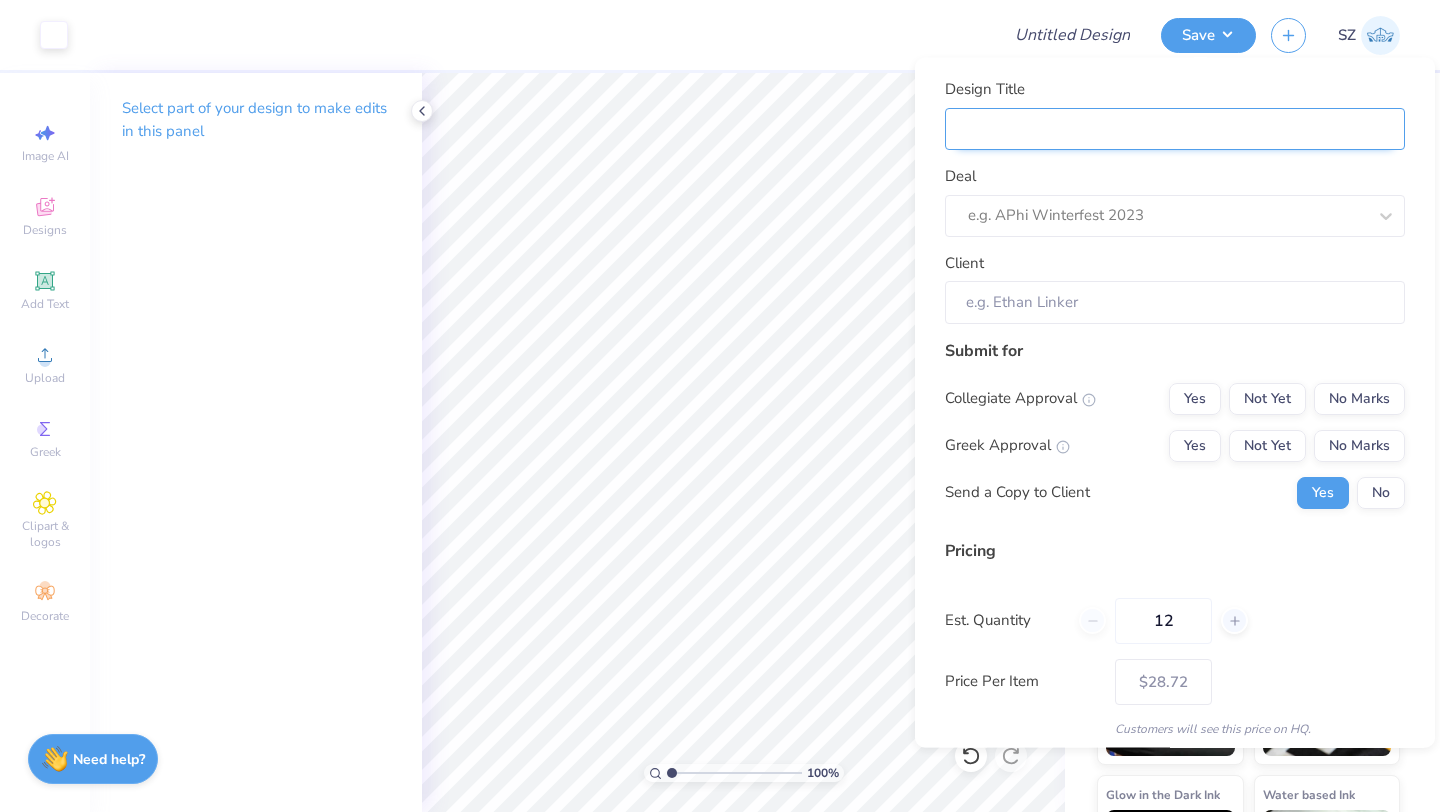 click on "Design Title" at bounding box center (1175, 128) 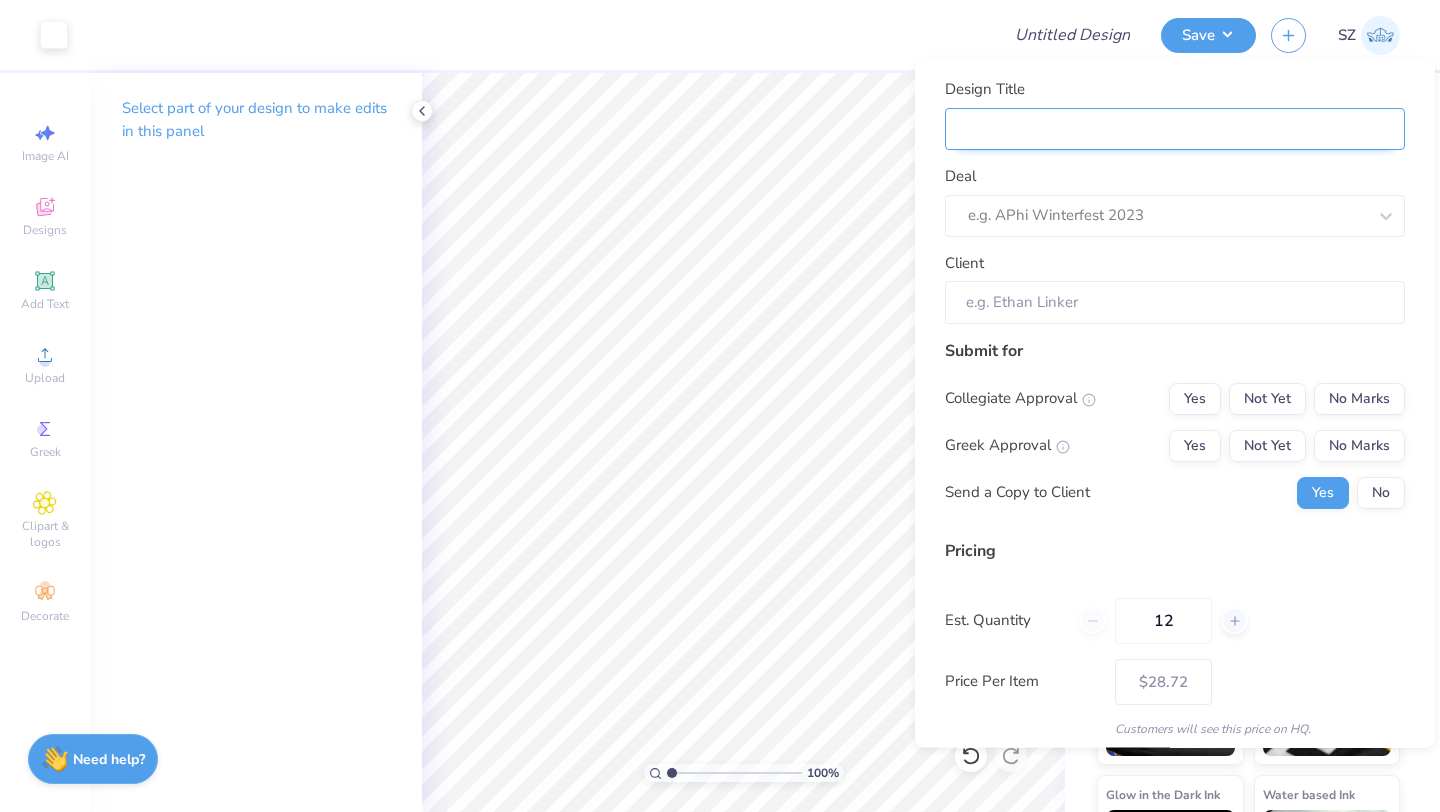 type on "C" 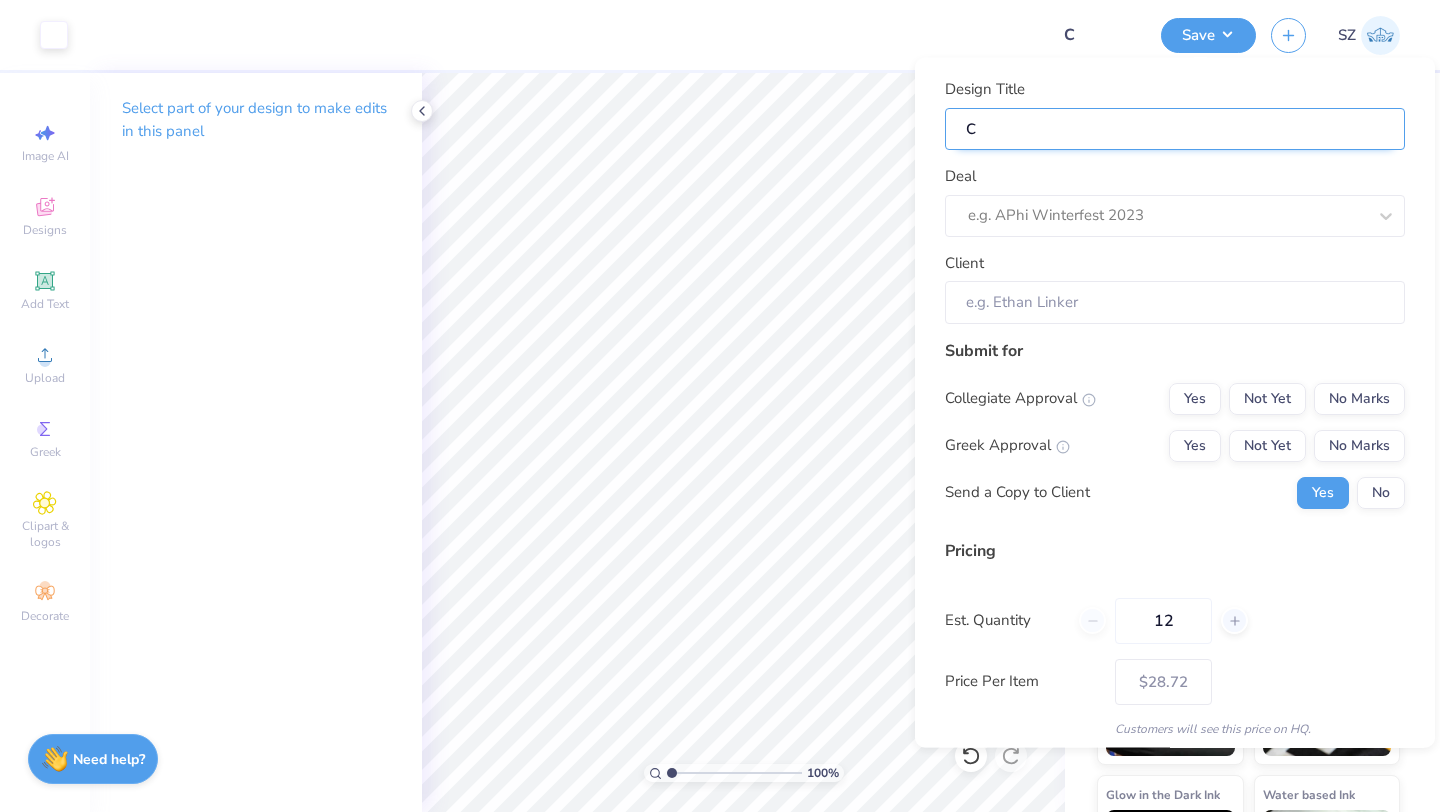 type on "CA" 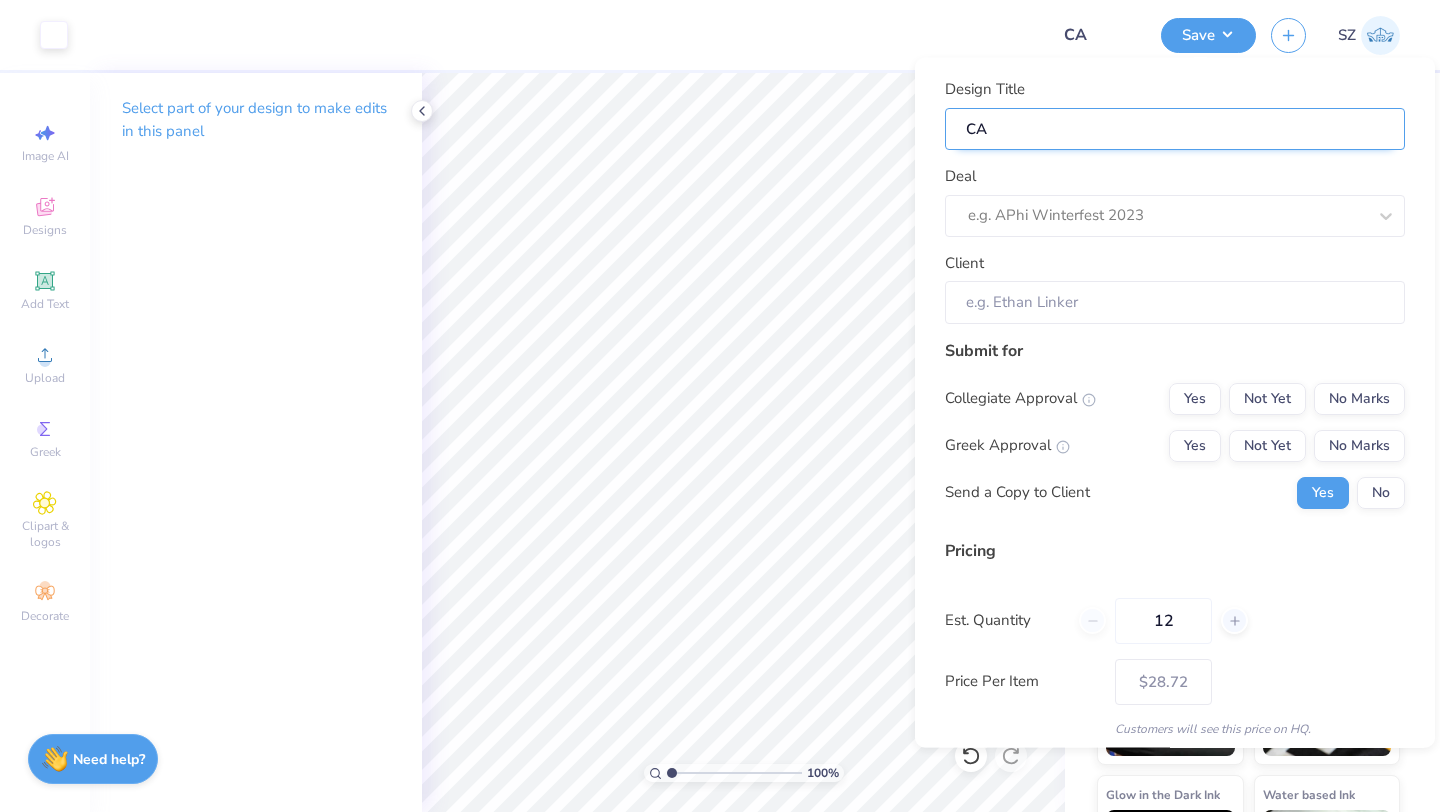 type on "CAB" 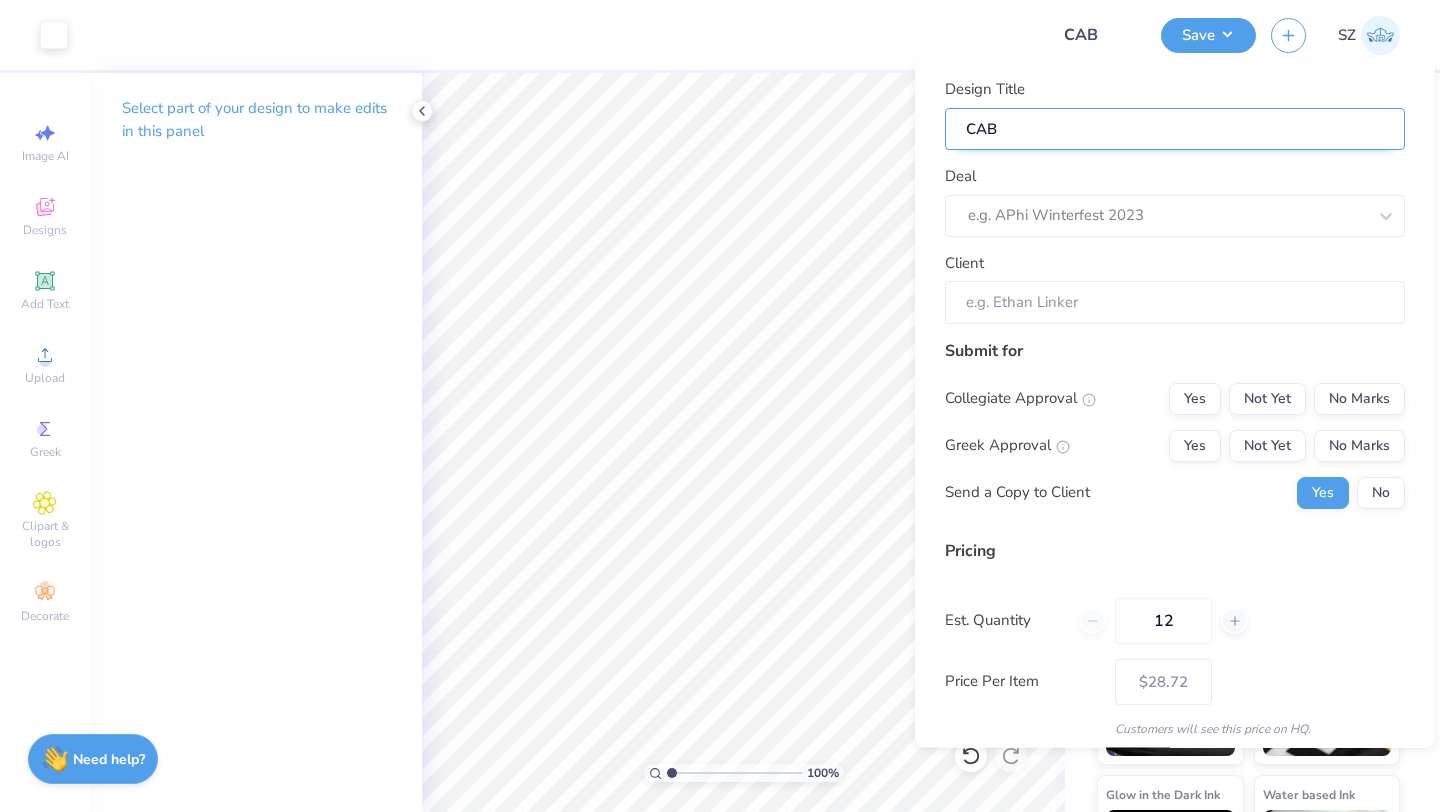type on "CAB" 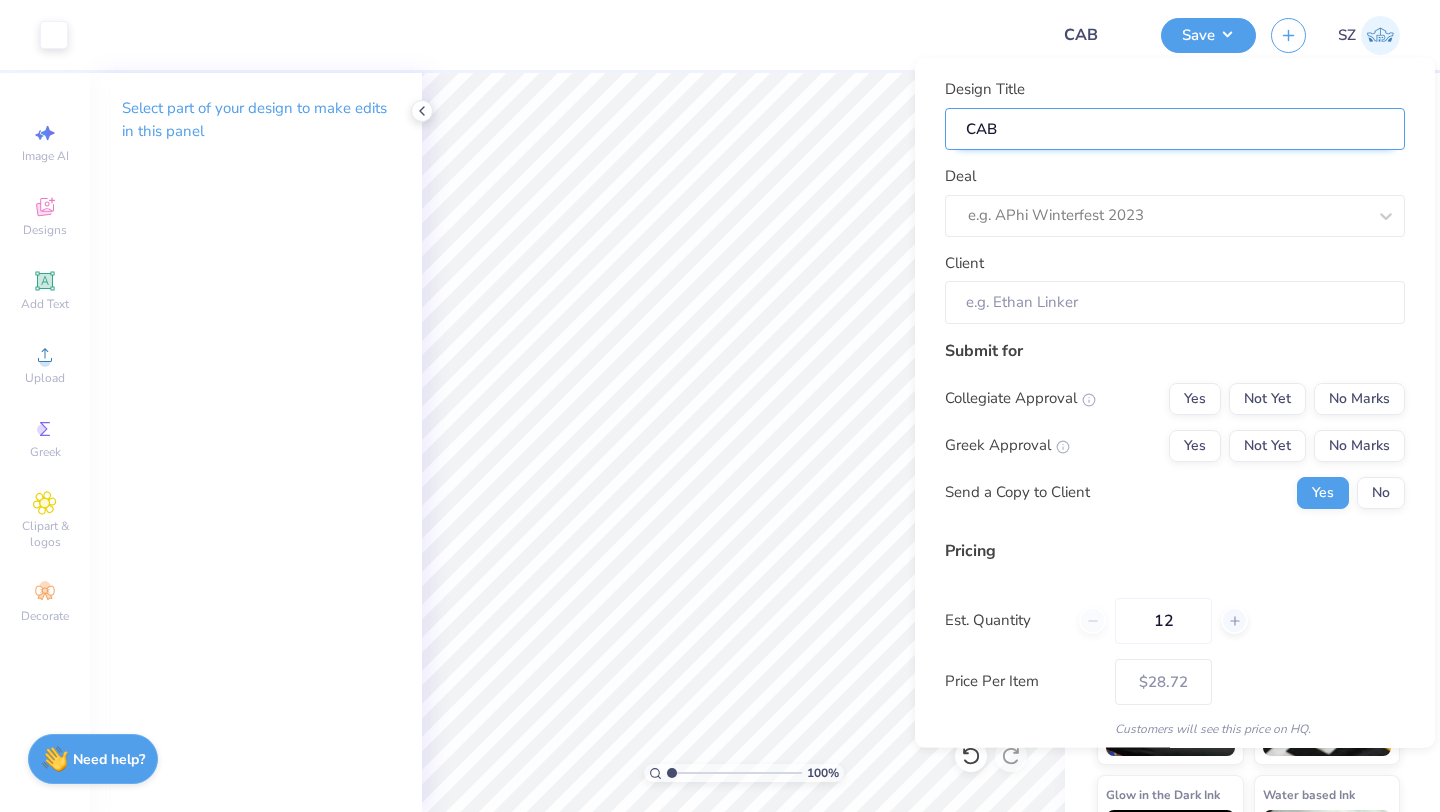 type on "CAB T" 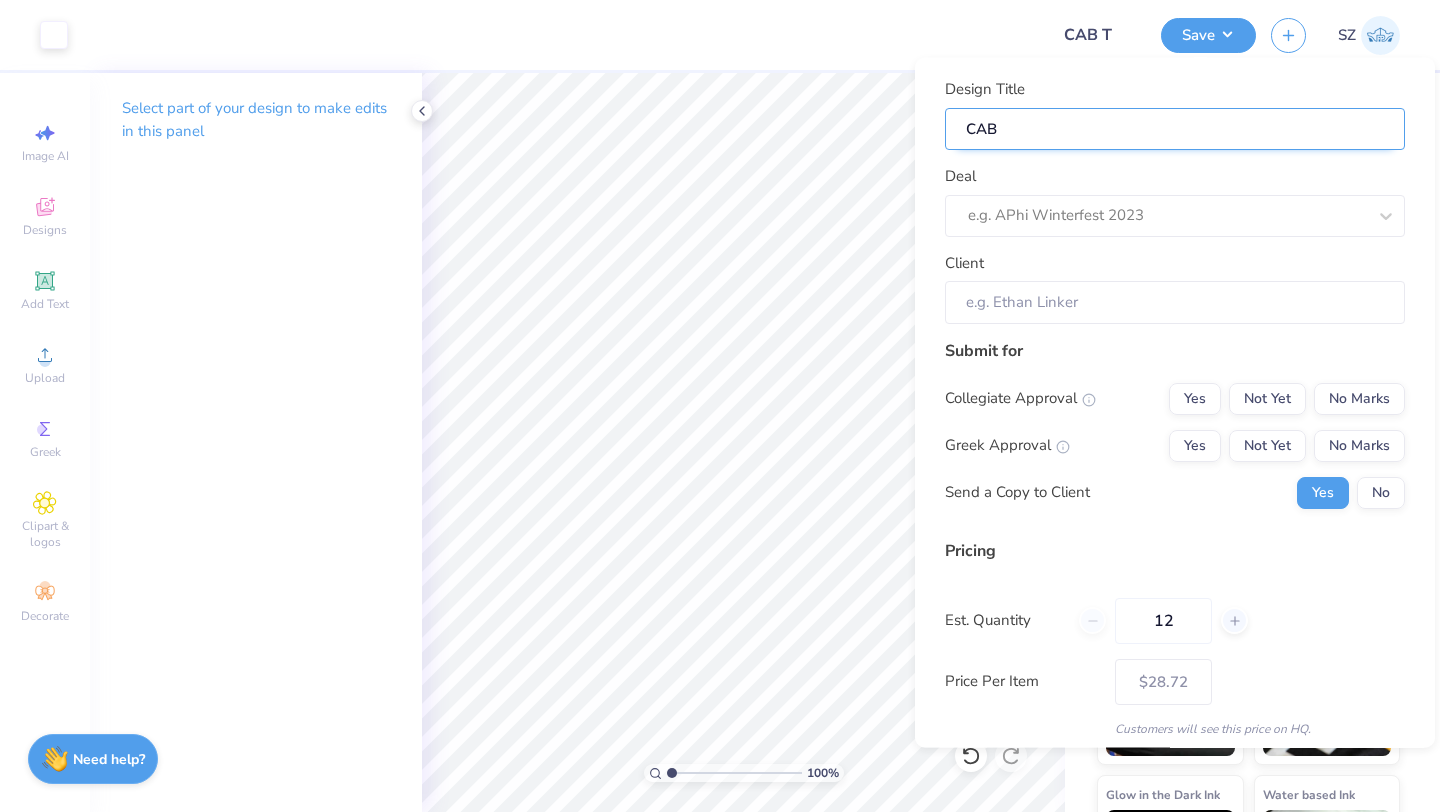 type on "CAB T" 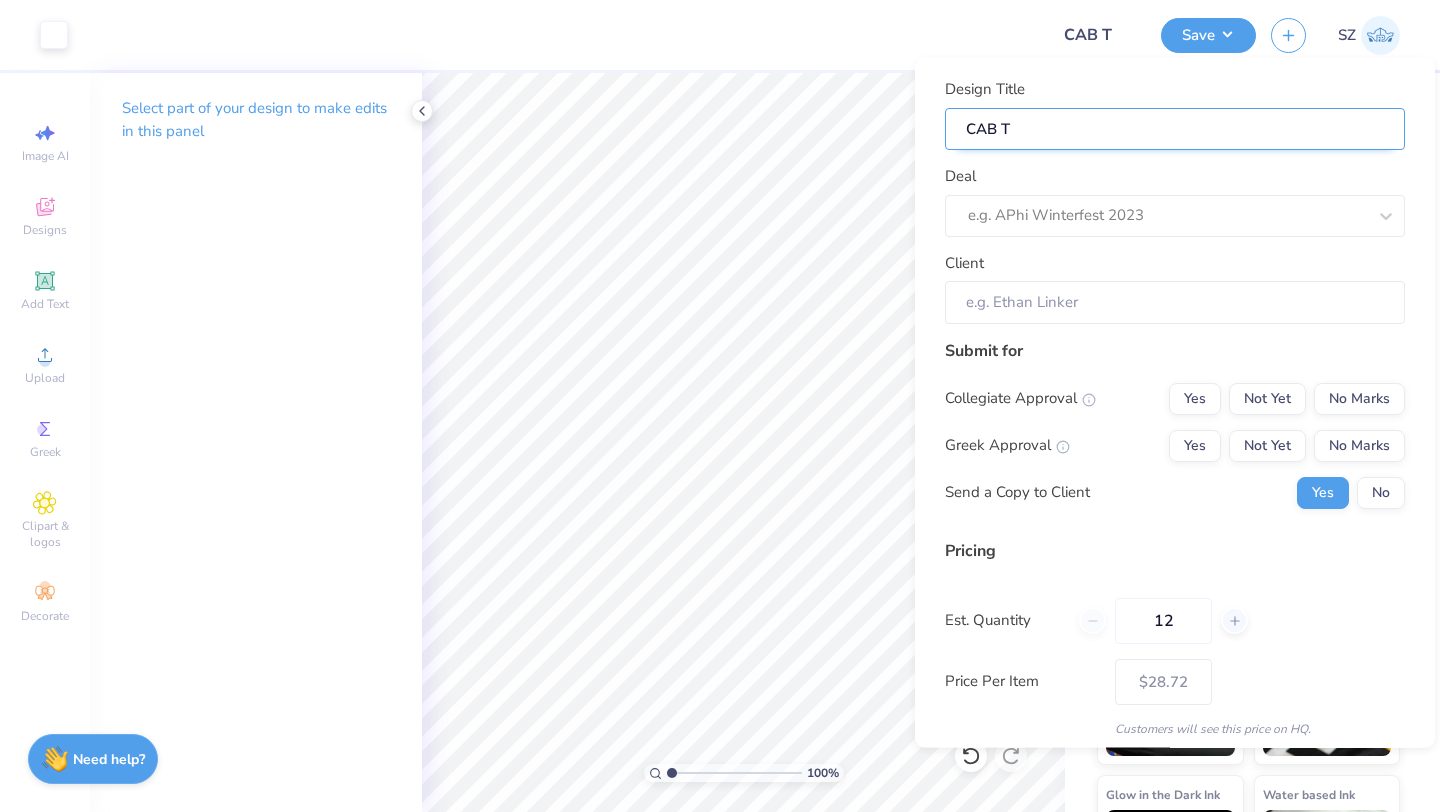 type on "CAB Te" 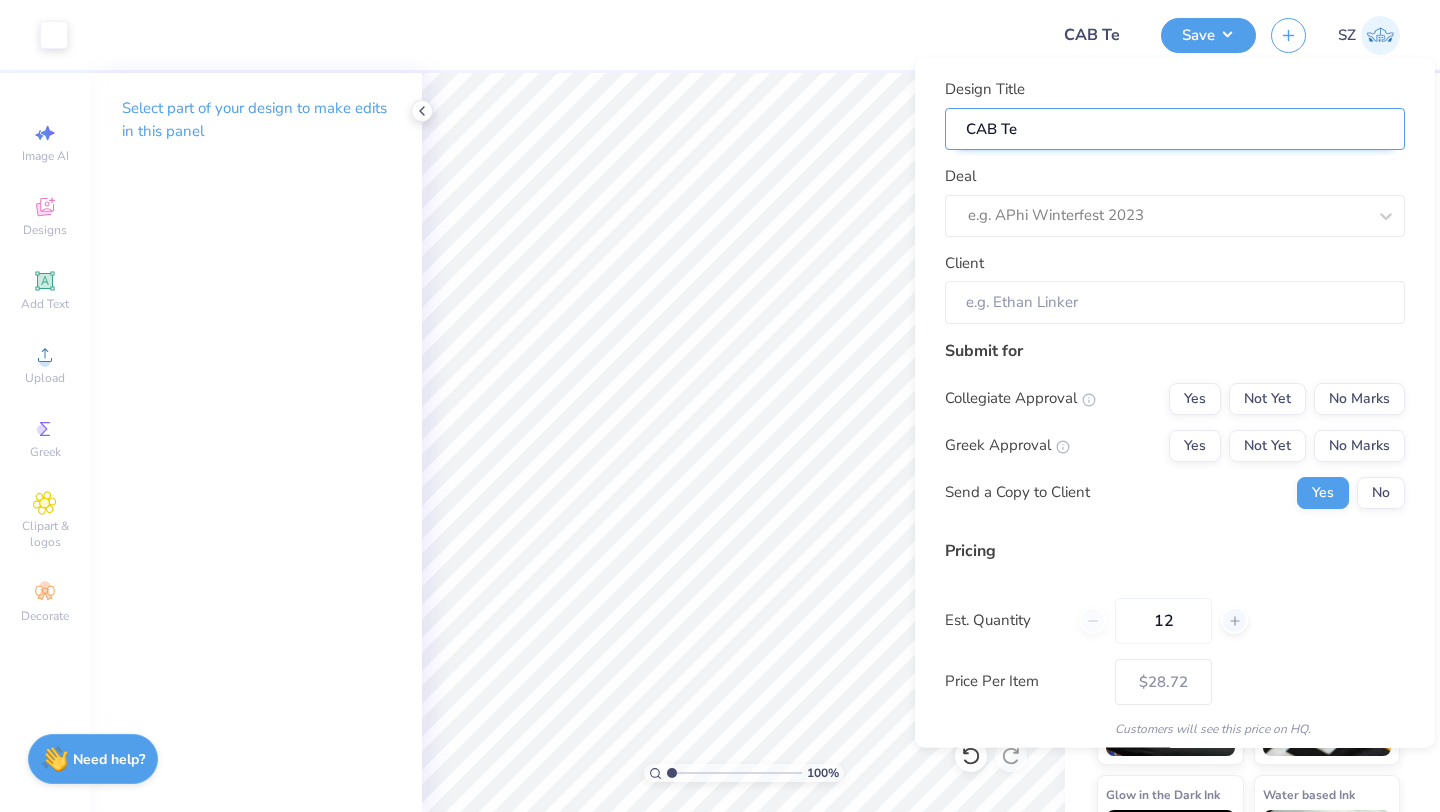 type on "CAB Tee" 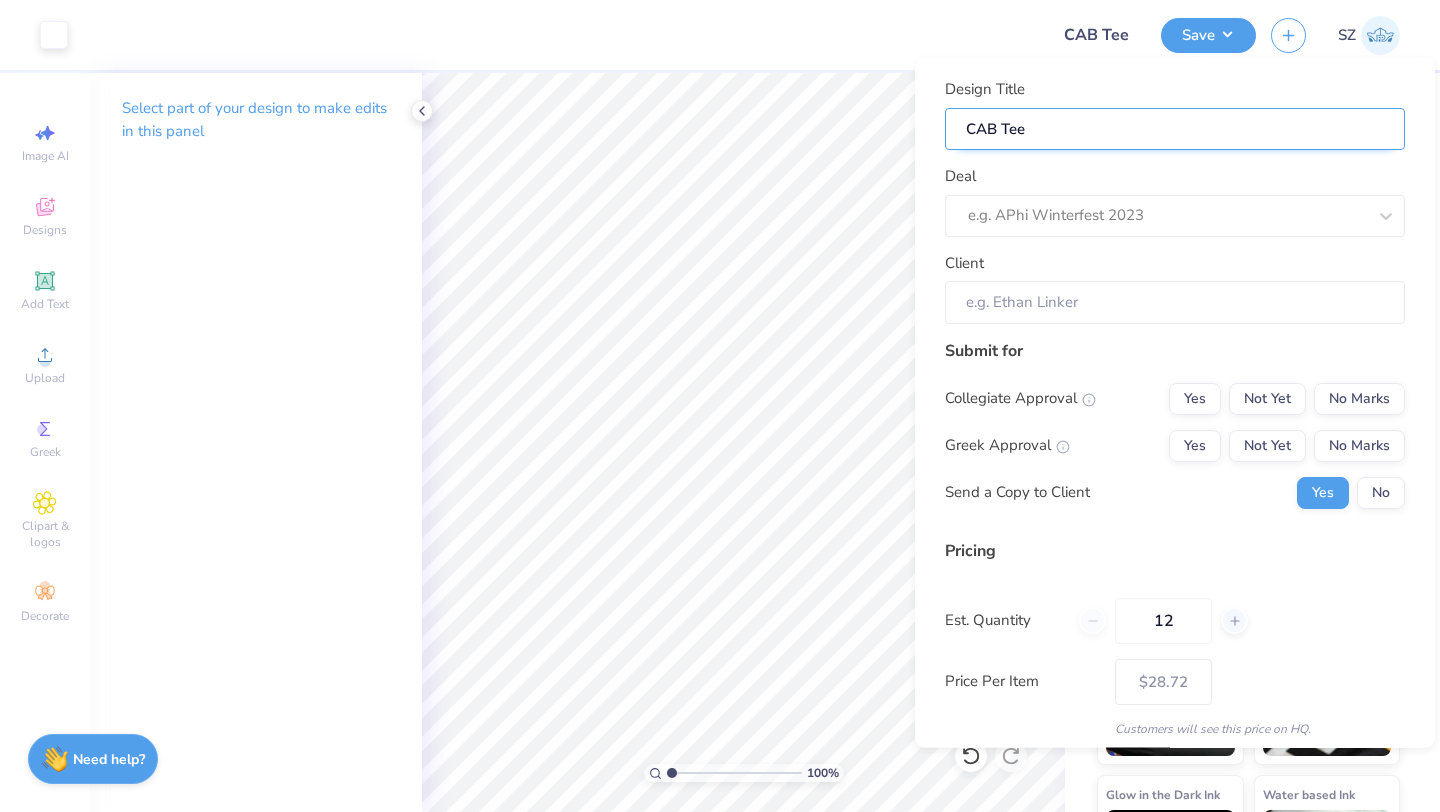 type on "CAB Tees" 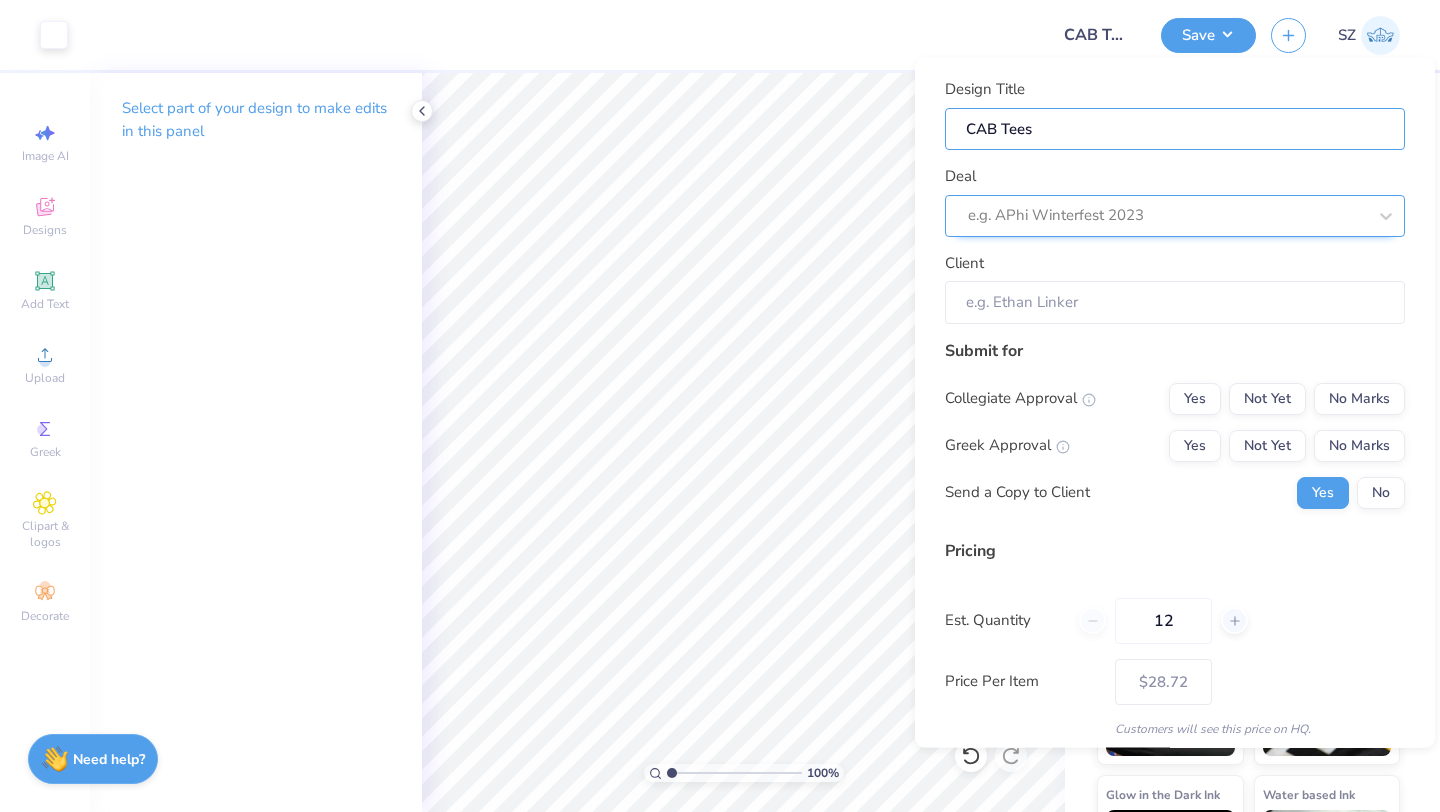 type on "CAB Tees" 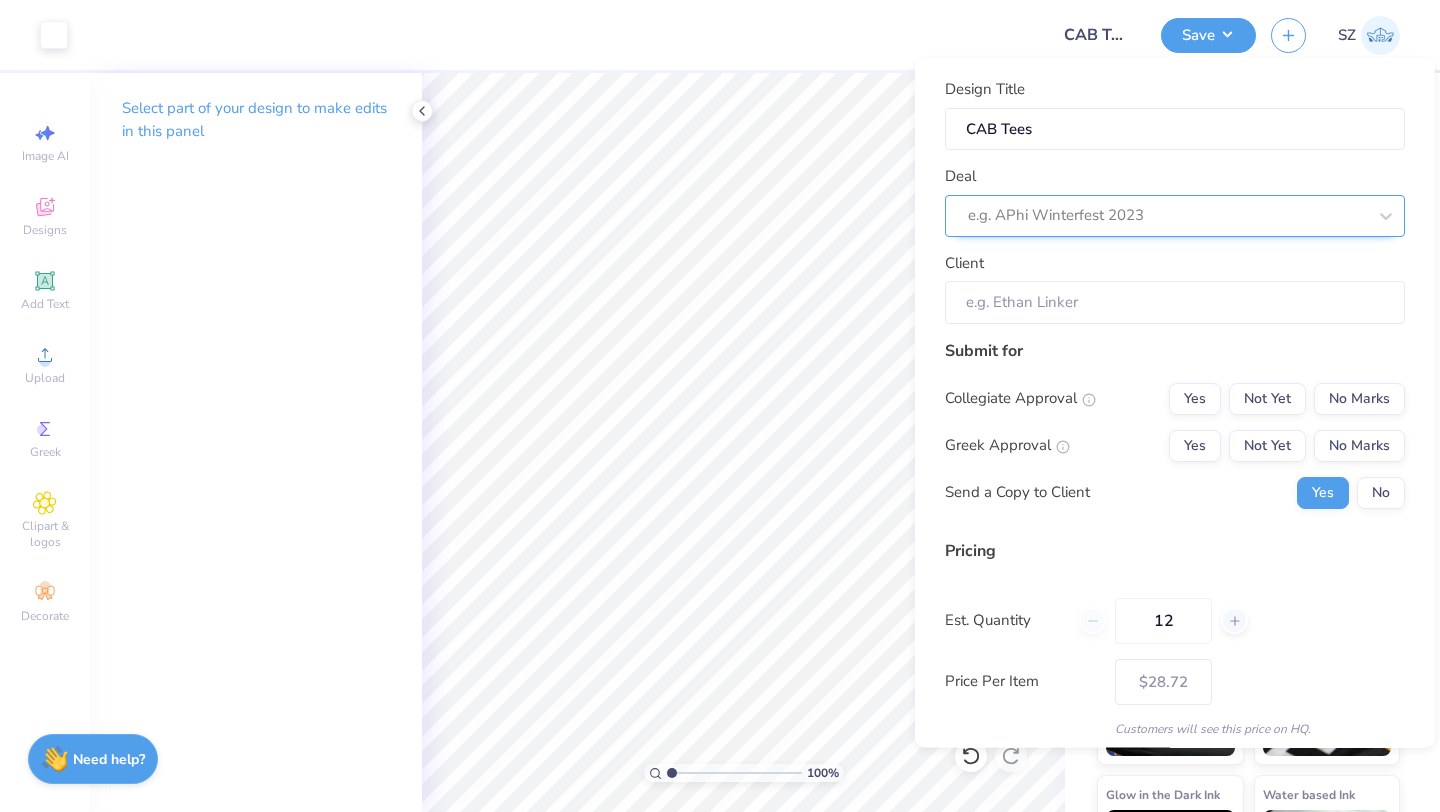 click at bounding box center (1167, 215) 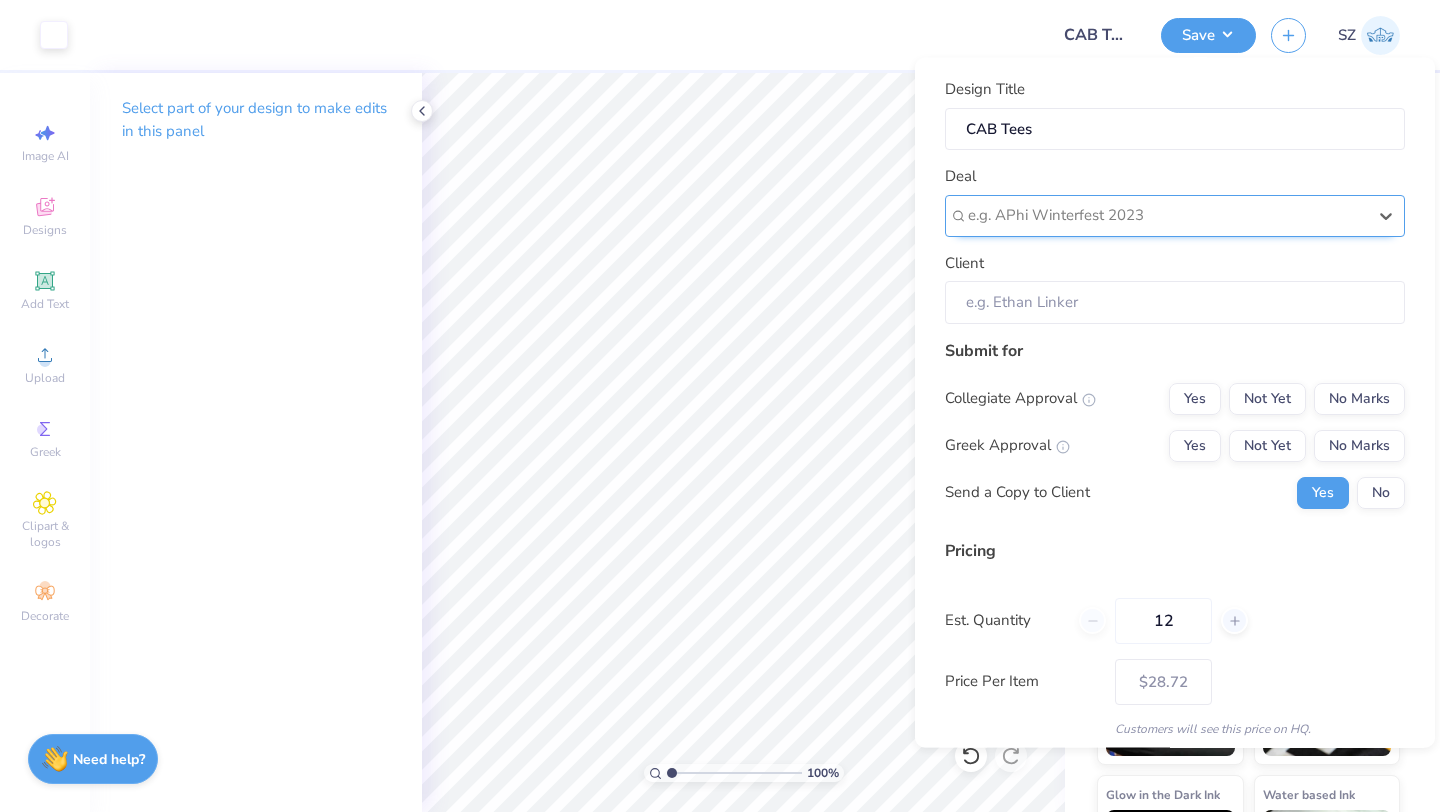 click at bounding box center [1167, 215] 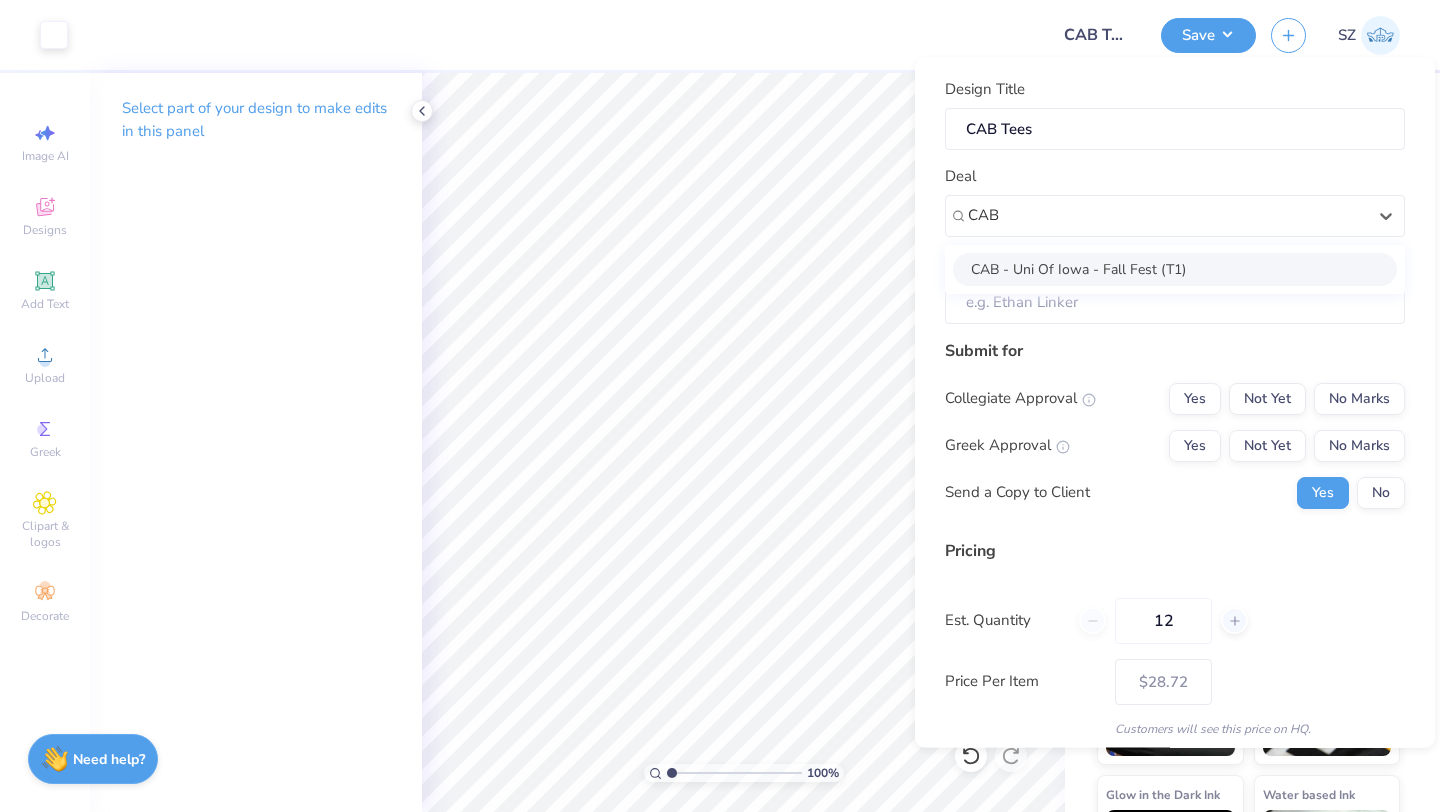click on "CAB - Uni Of Iowa - Fall Fest (T1)" at bounding box center (1175, 268) 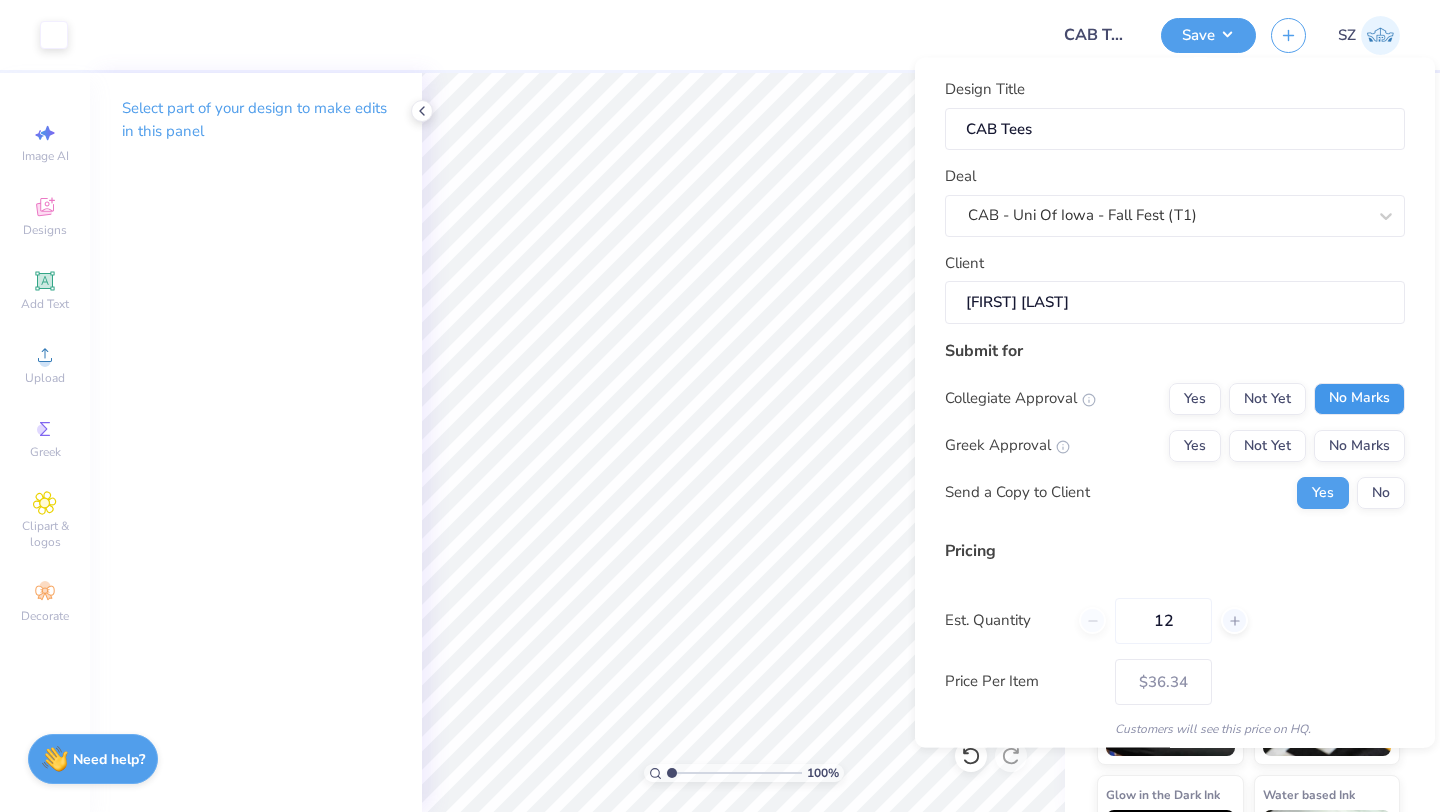 click on "No Marks" at bounding box center [1359, 398] 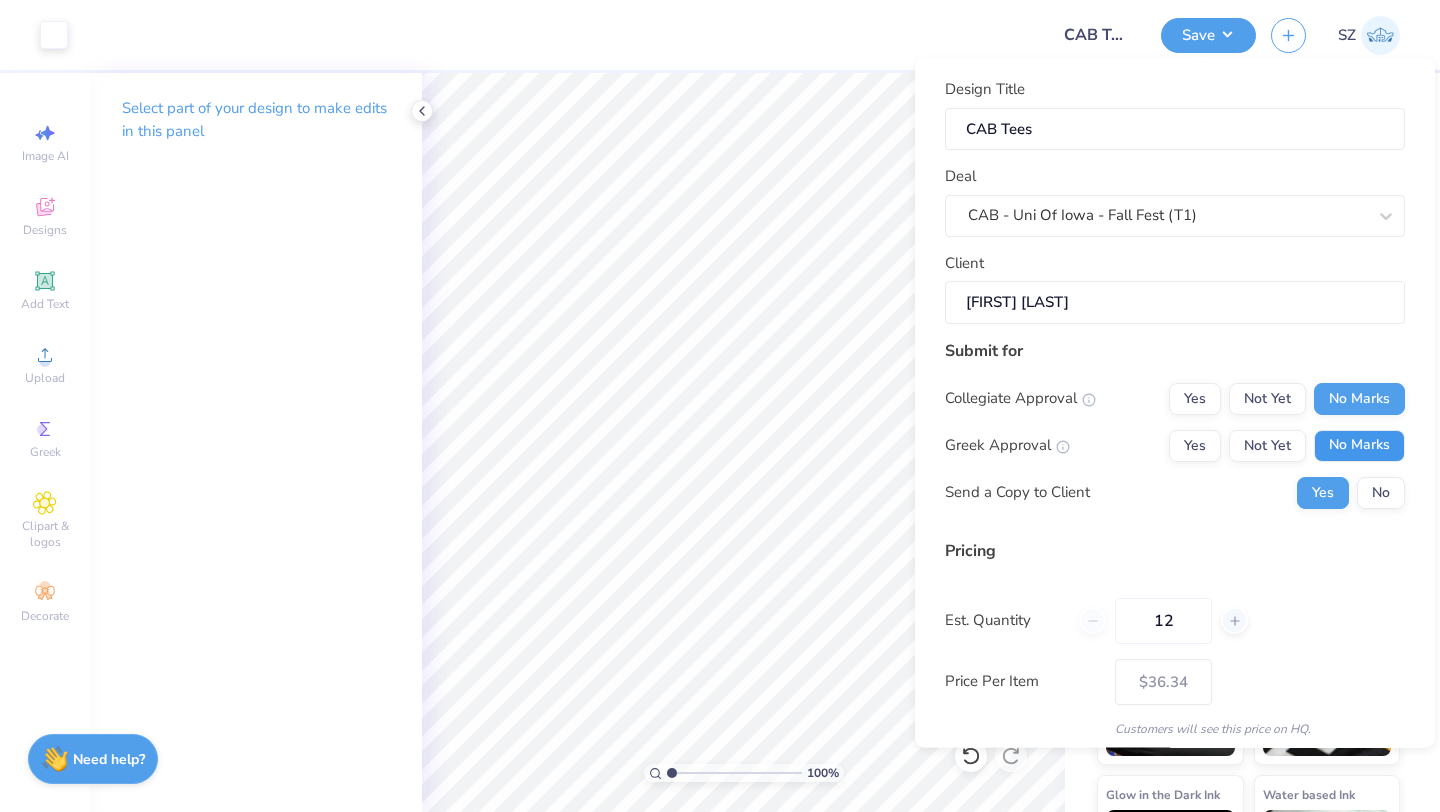 click on "No Marks" at bounding box center (1359, 445) 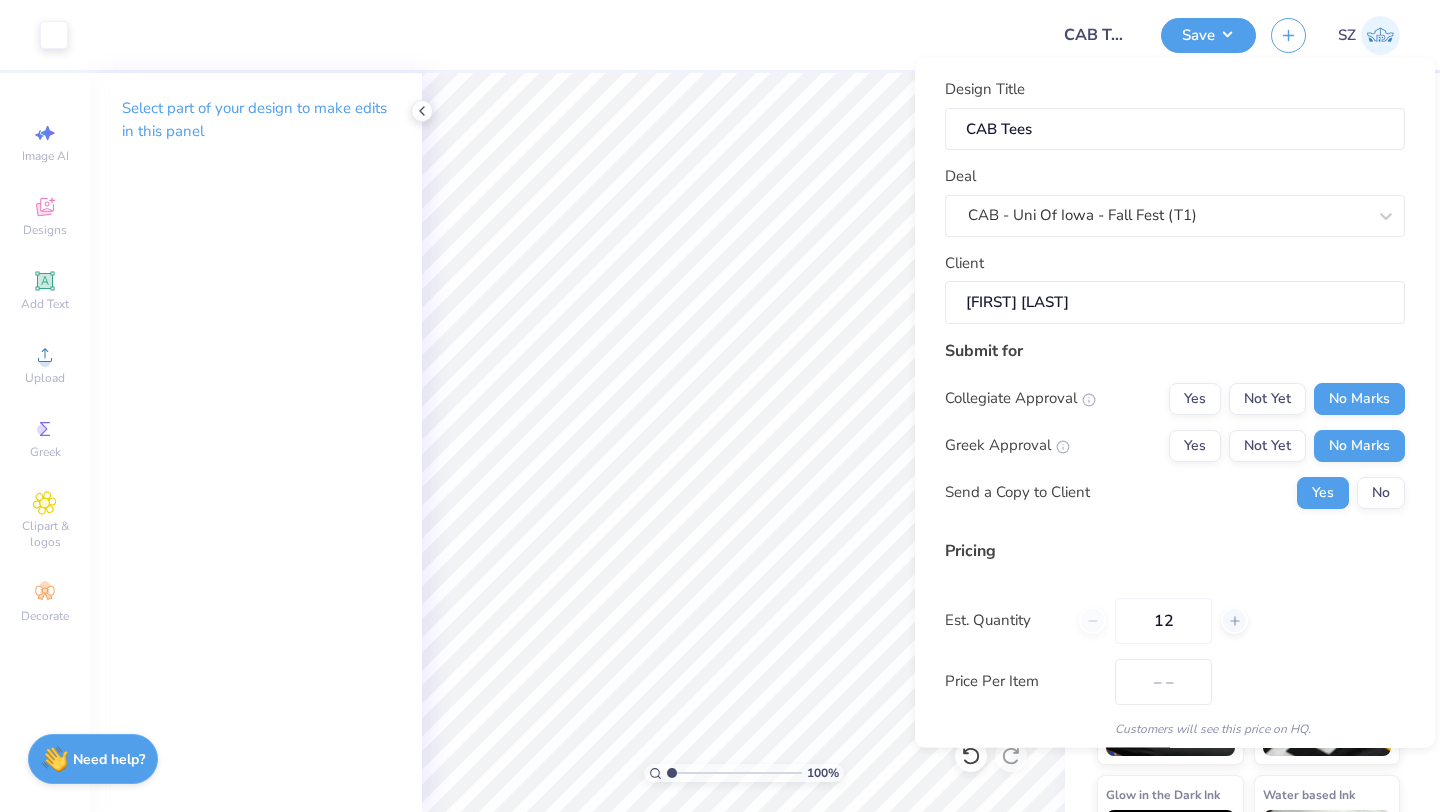 type on "$28.72" 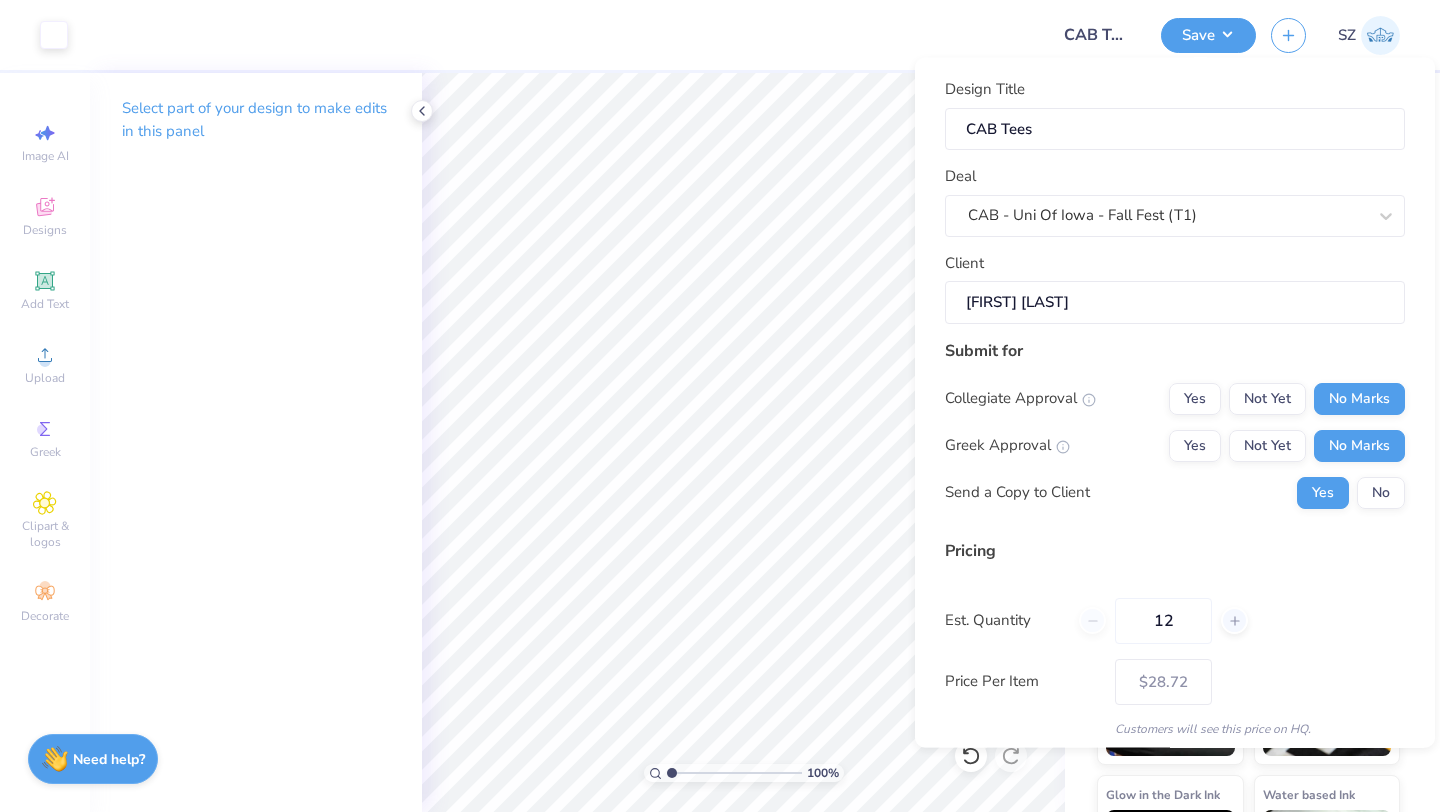 scroll, scrollTop: 115, scrollLeft: 0, axis: vertical 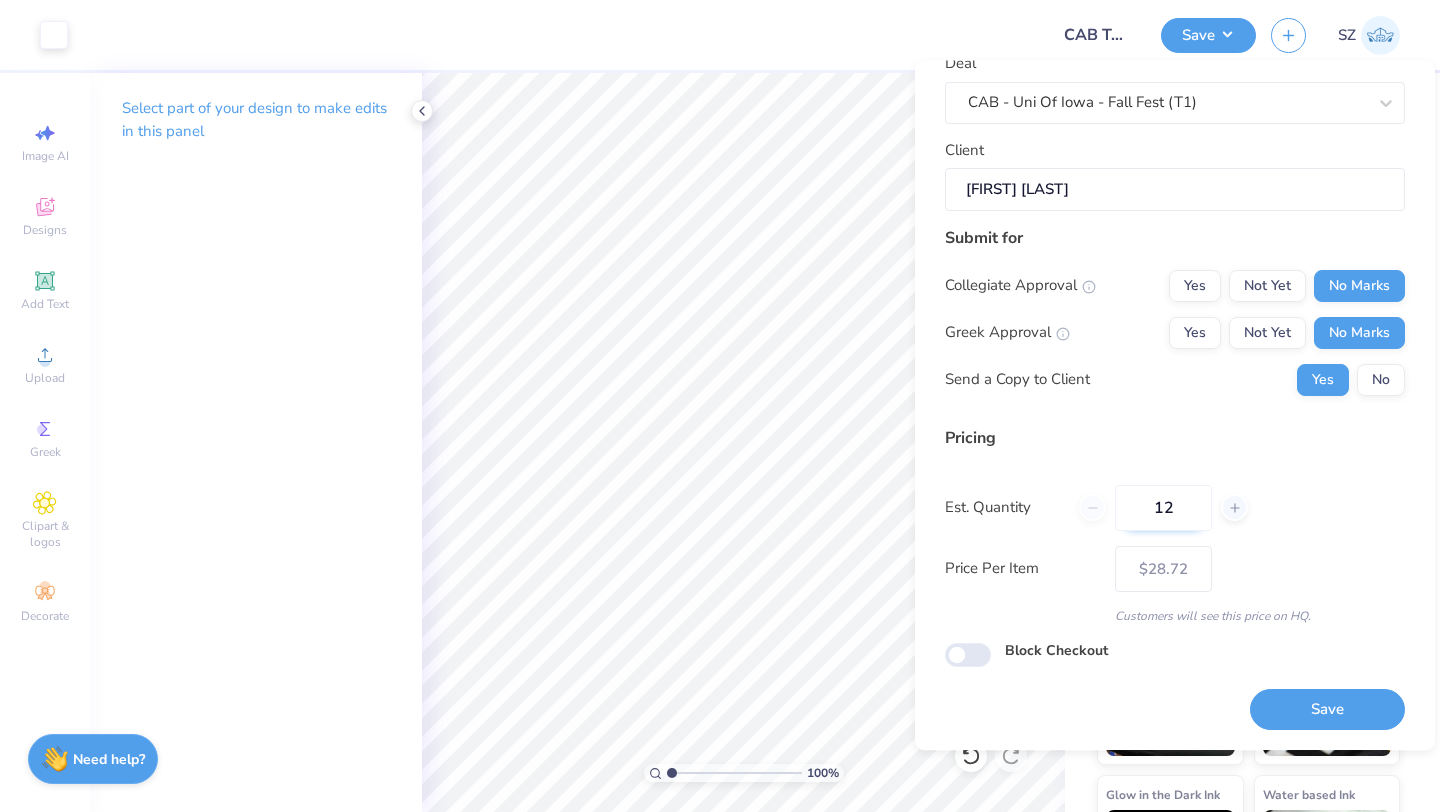 drag, startPoint x: 1190, startPoint y: 502, endPoint x: 1131, endPoint y: 514, distance: 60.207973 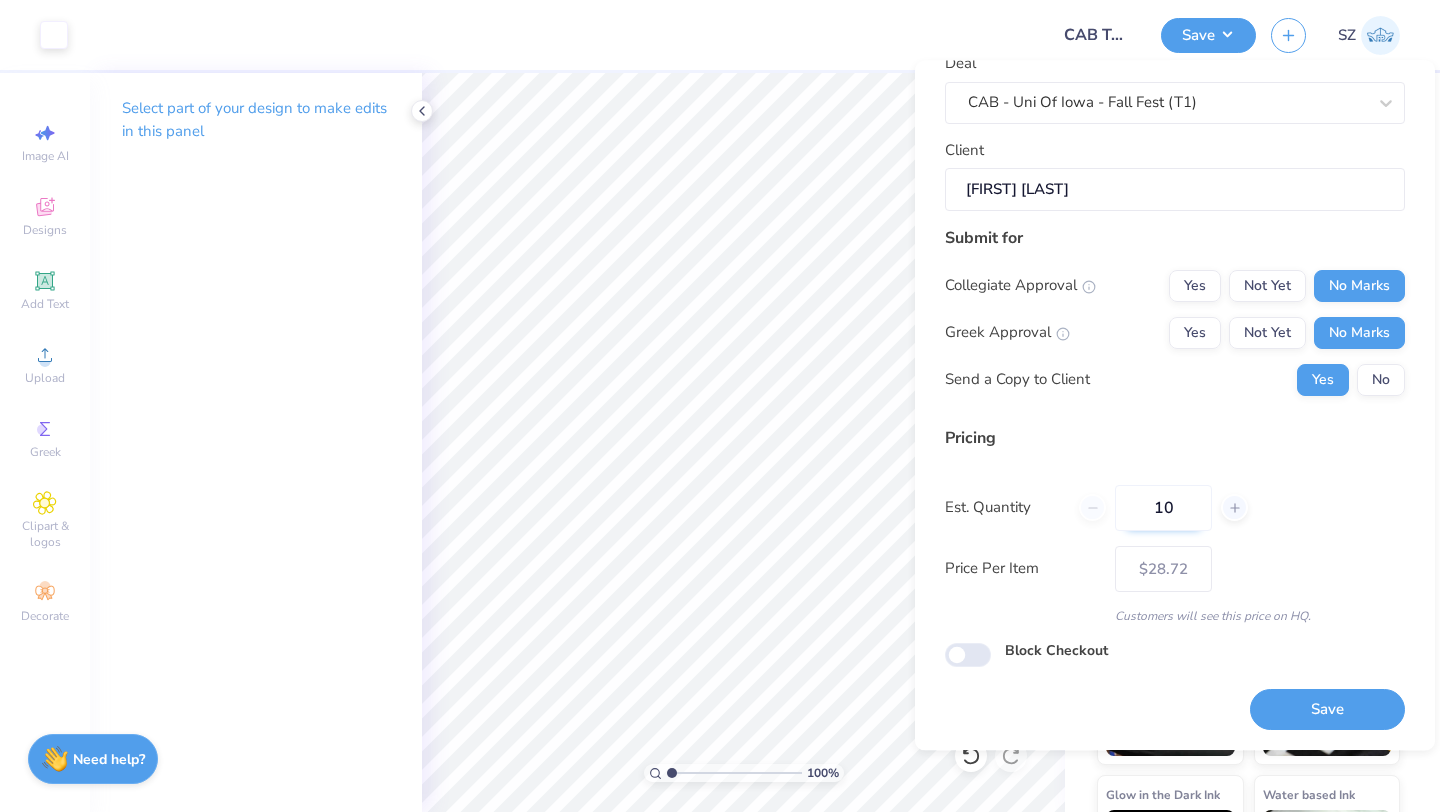 type on "100" 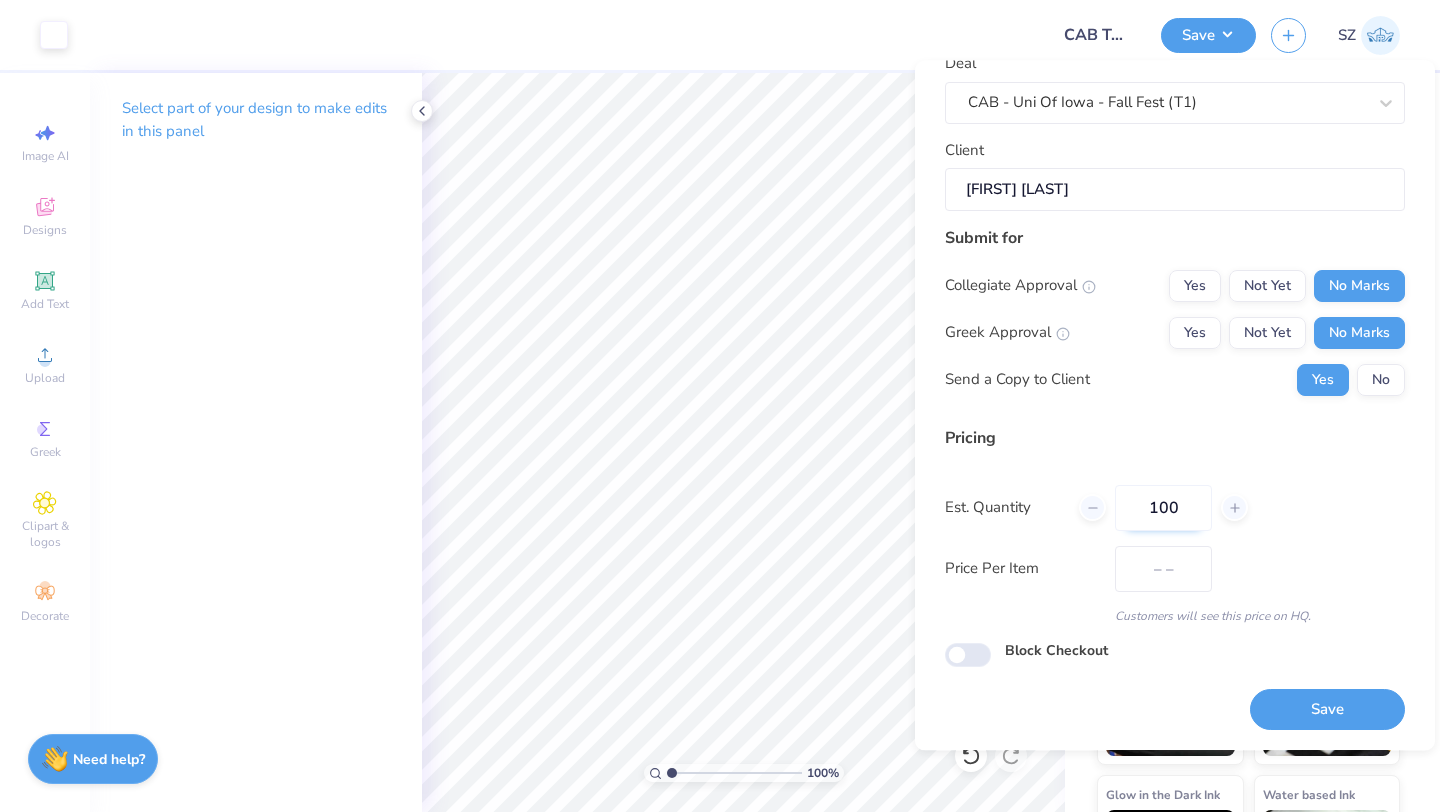 type on "$15.64" 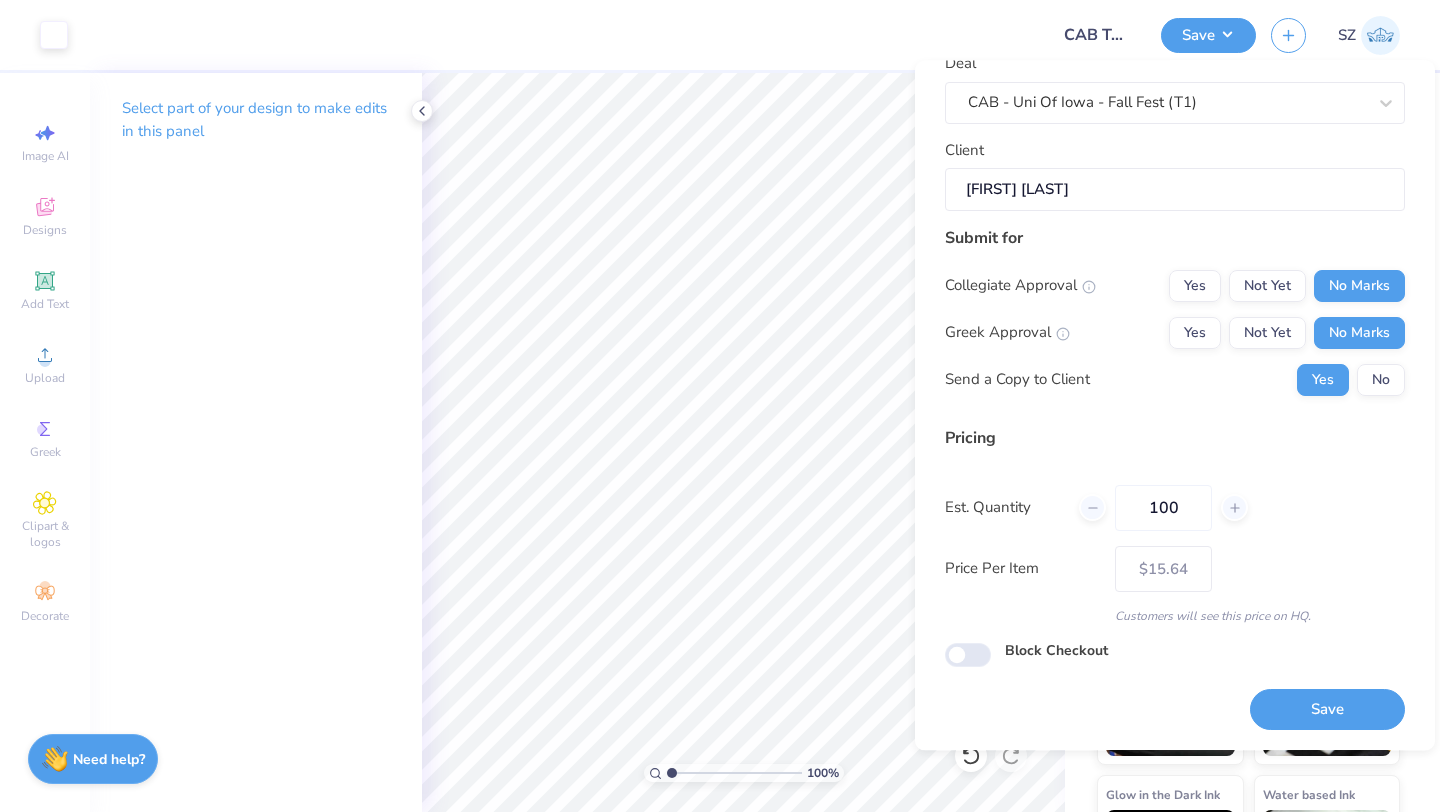 type on "100" 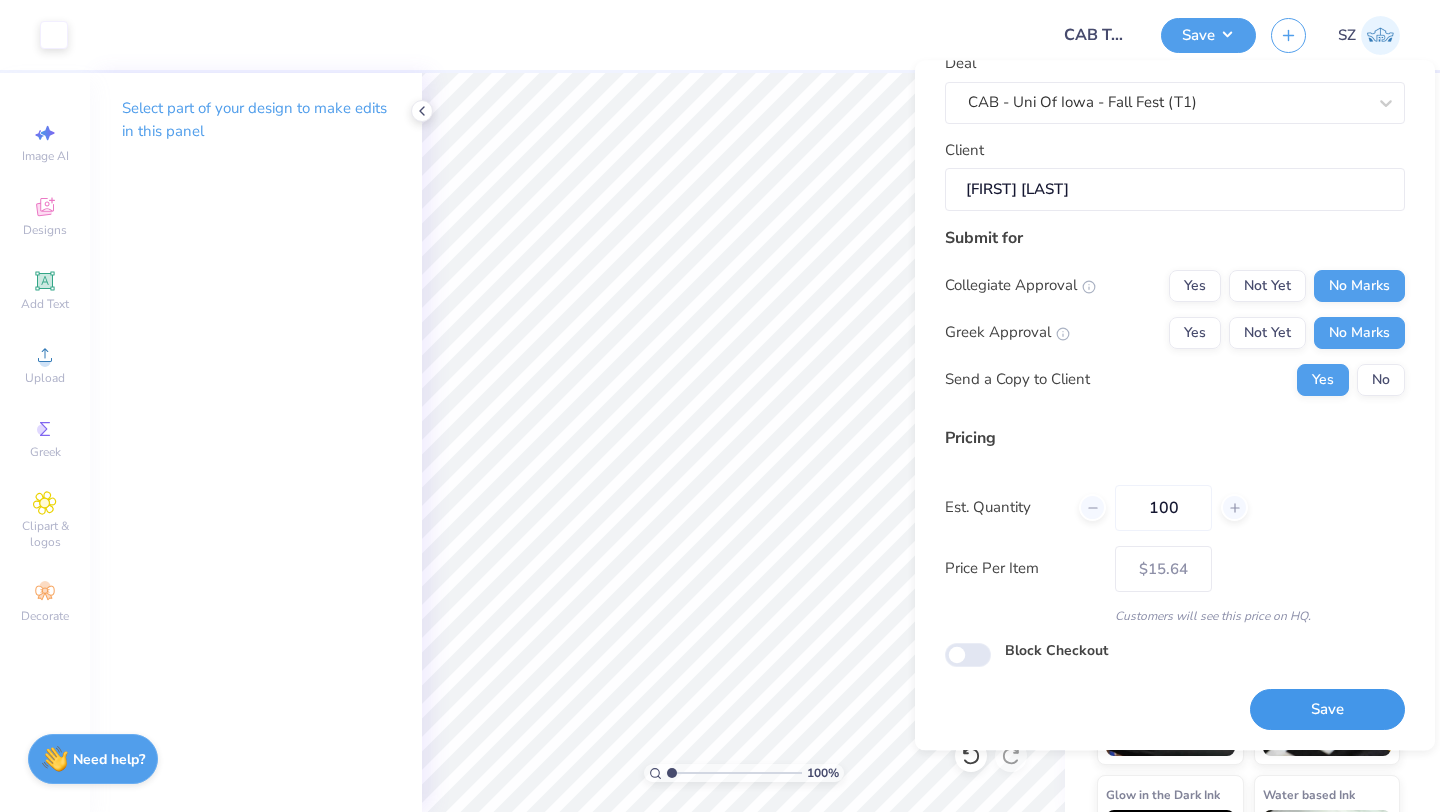 click on "Save" at bounding box center (1327, 710) 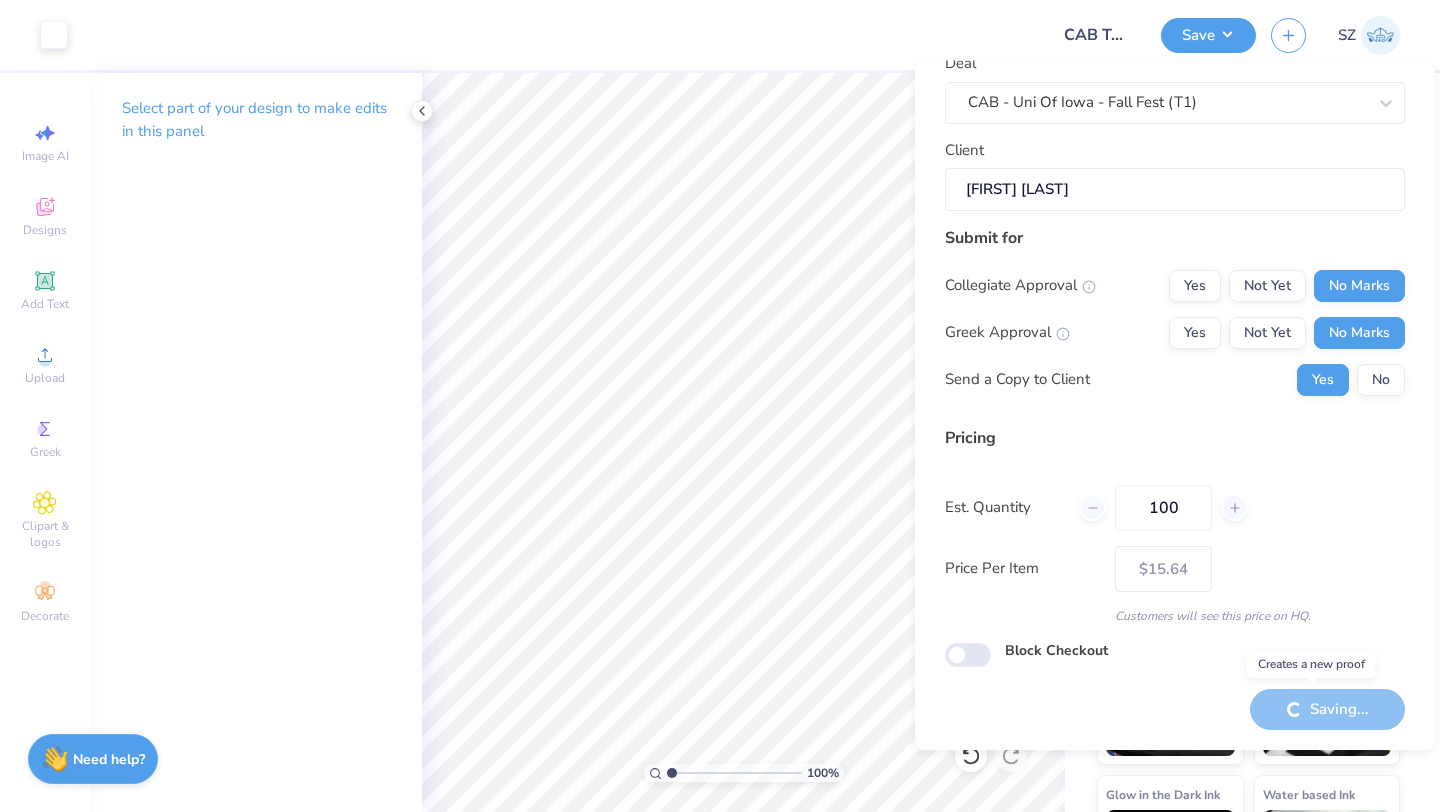 type on "– –" 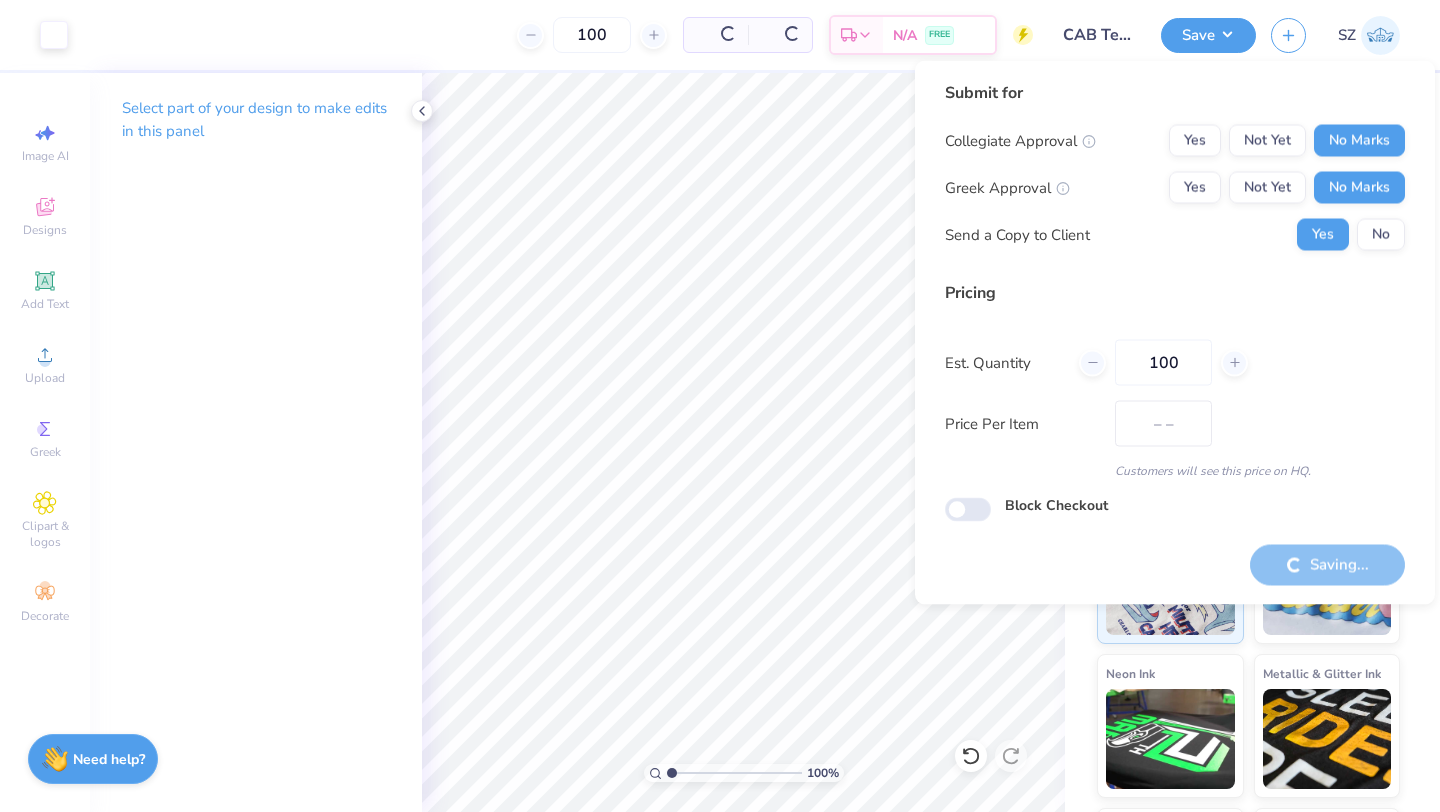 scroll, scrollTop: 0, scrollLeft: 0, axis: both 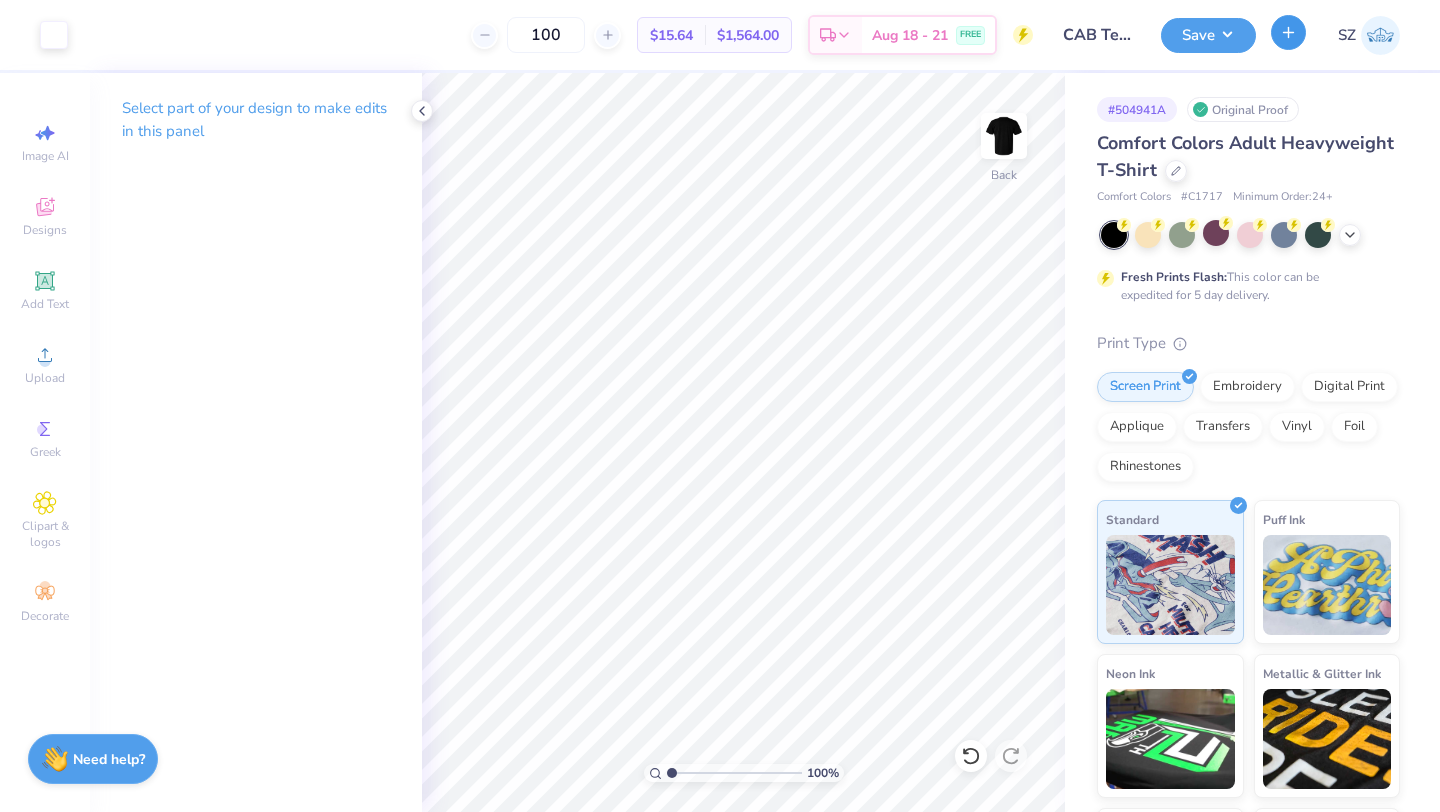click 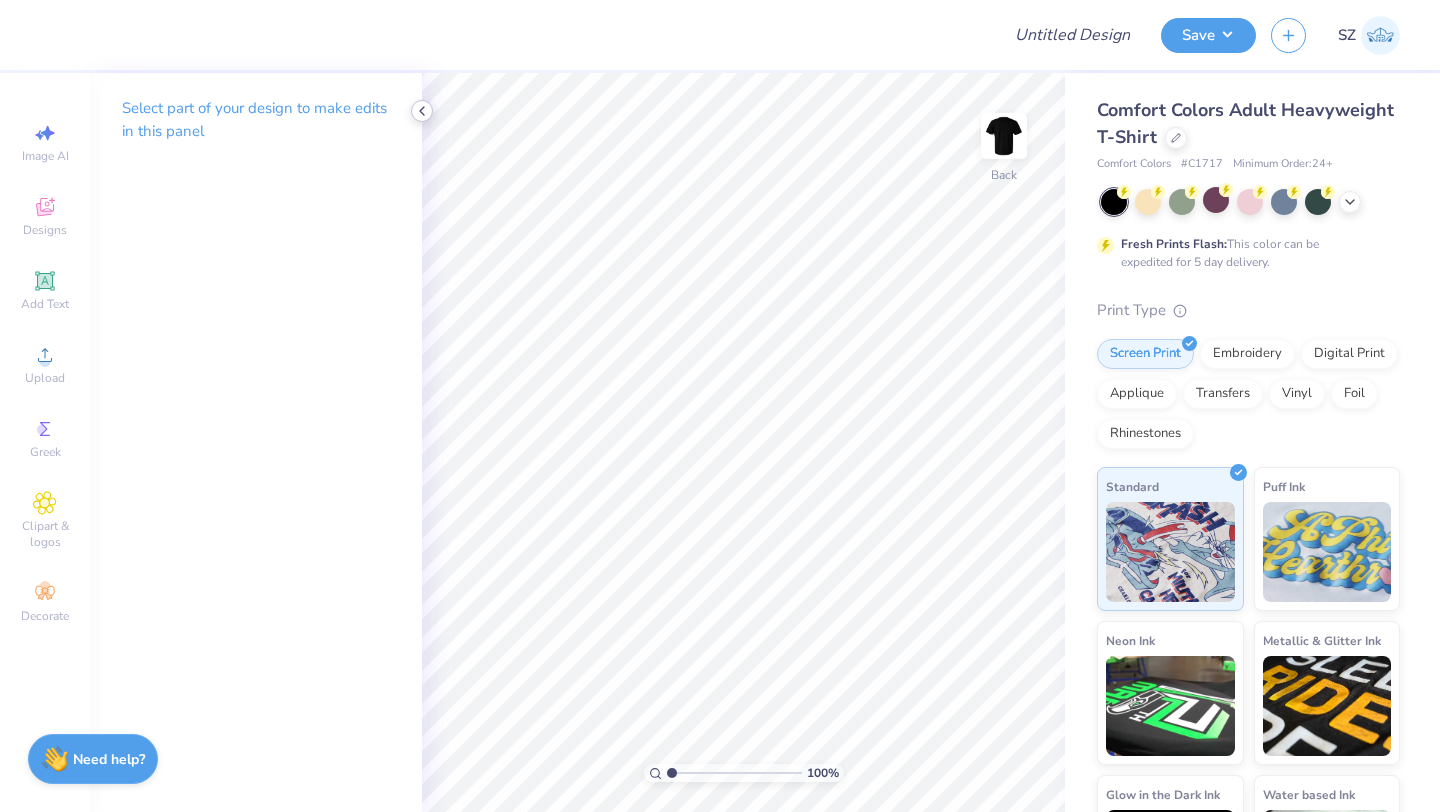click 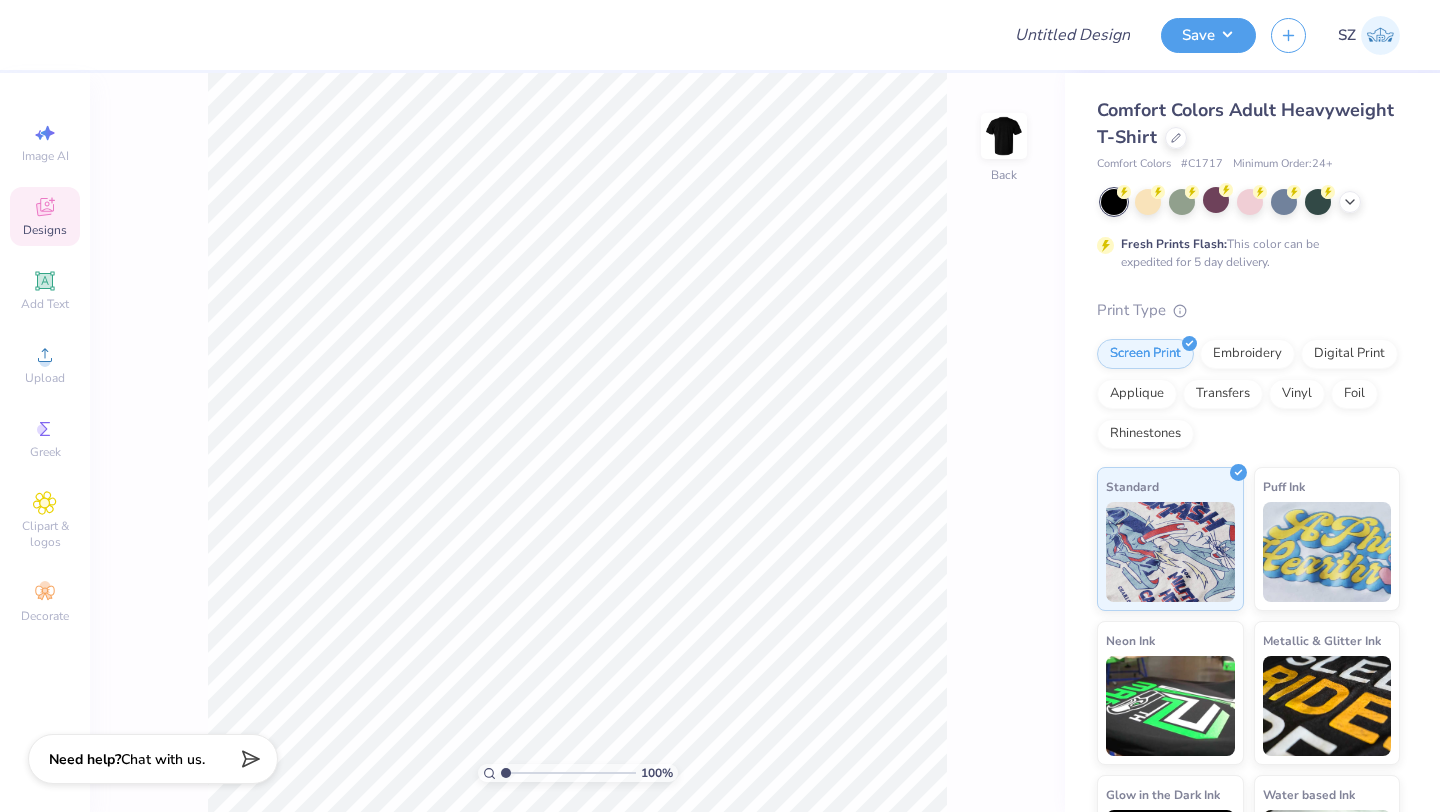 click on "Designs" at bounding box center (45, 230) 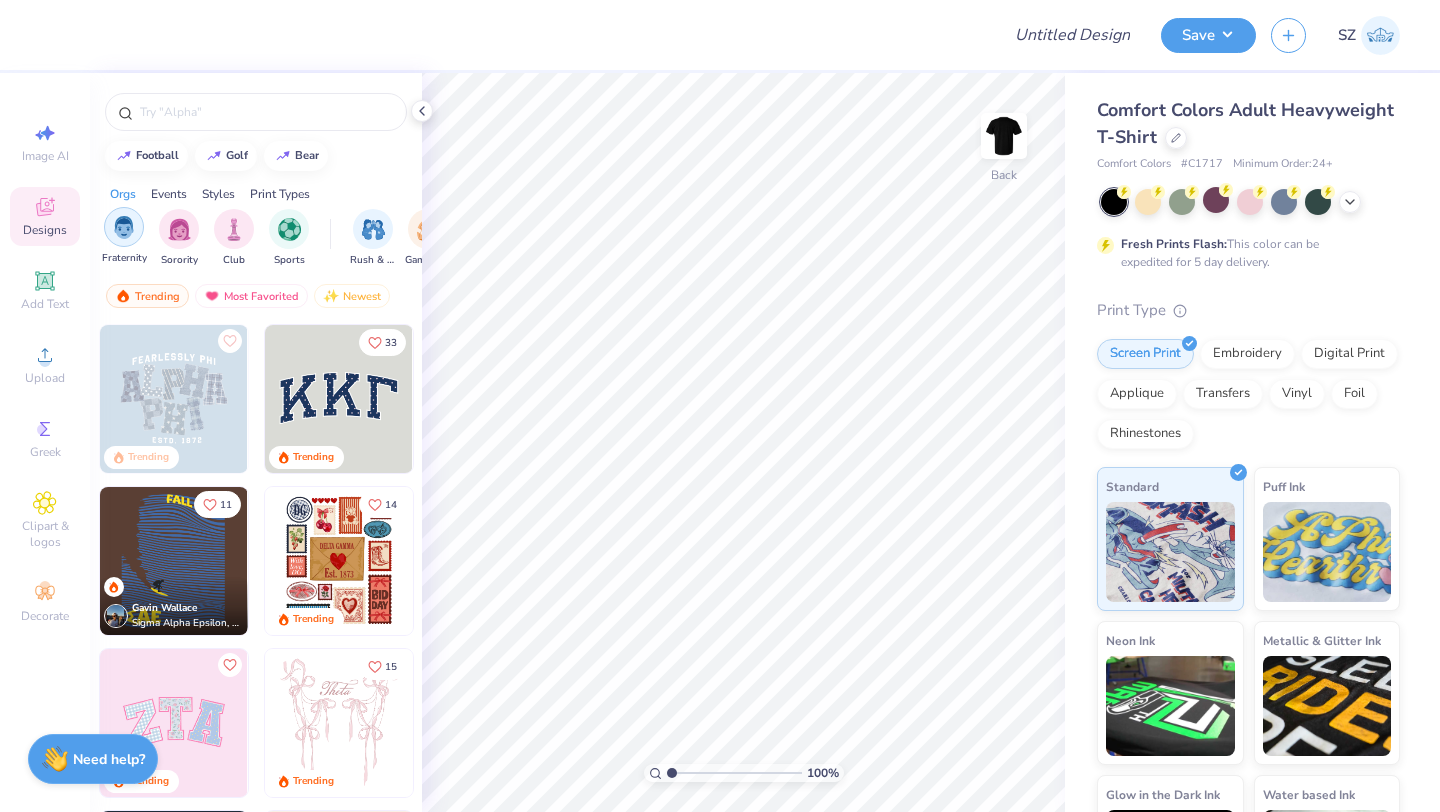 click at bounding box center [124, 227] 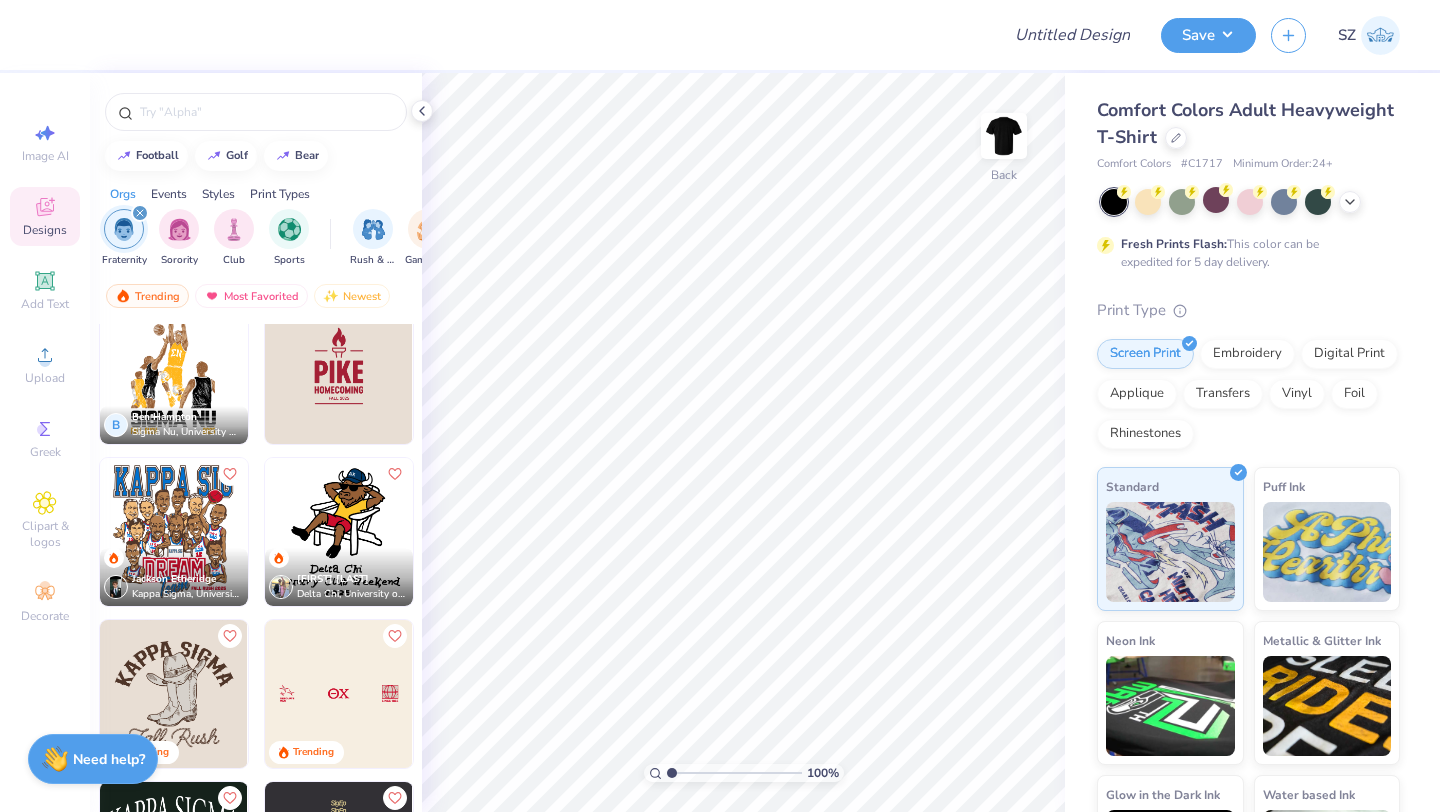scroll, scrollTop: 2714, scrollLeft: 0, axis: vertical 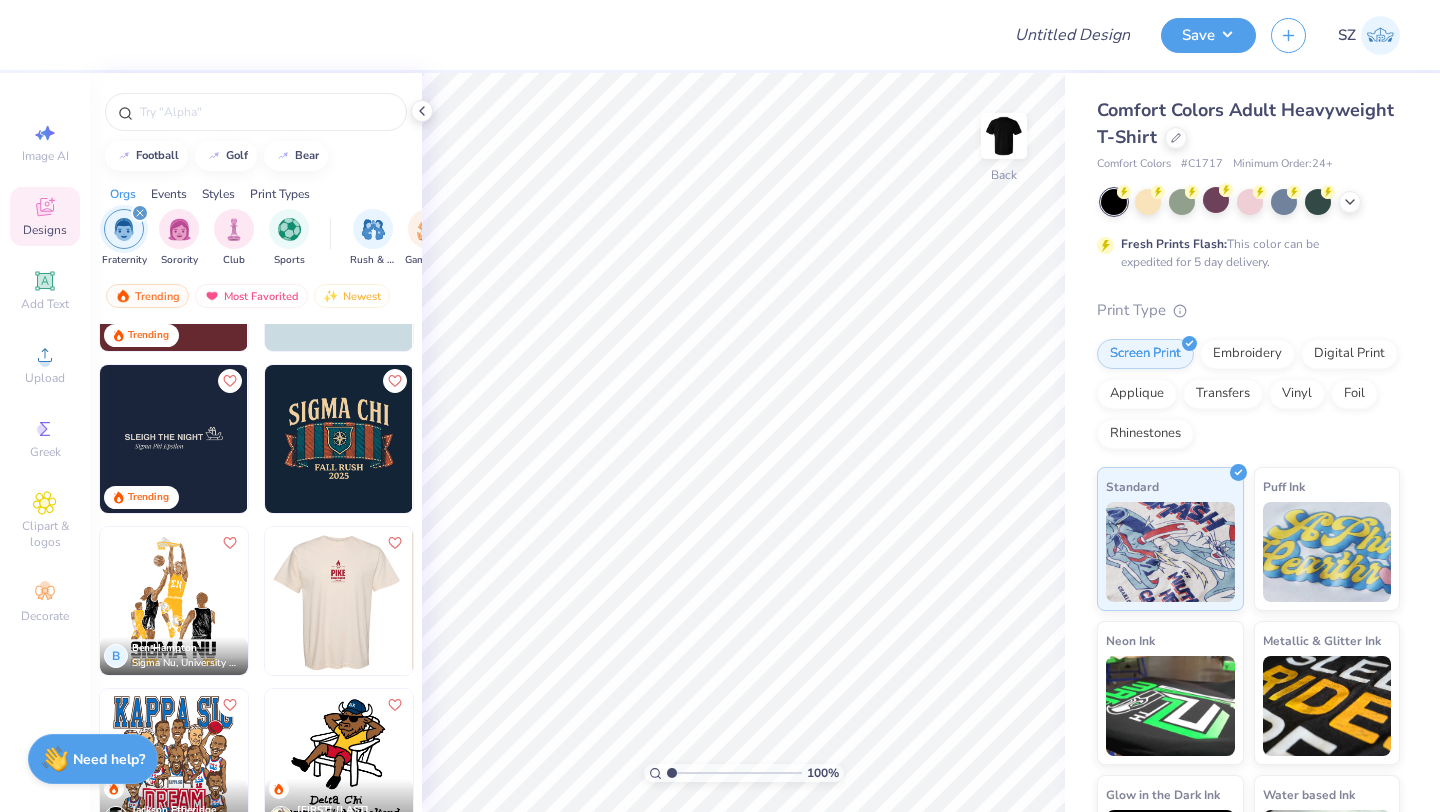 click at bounding box center [339, 439] 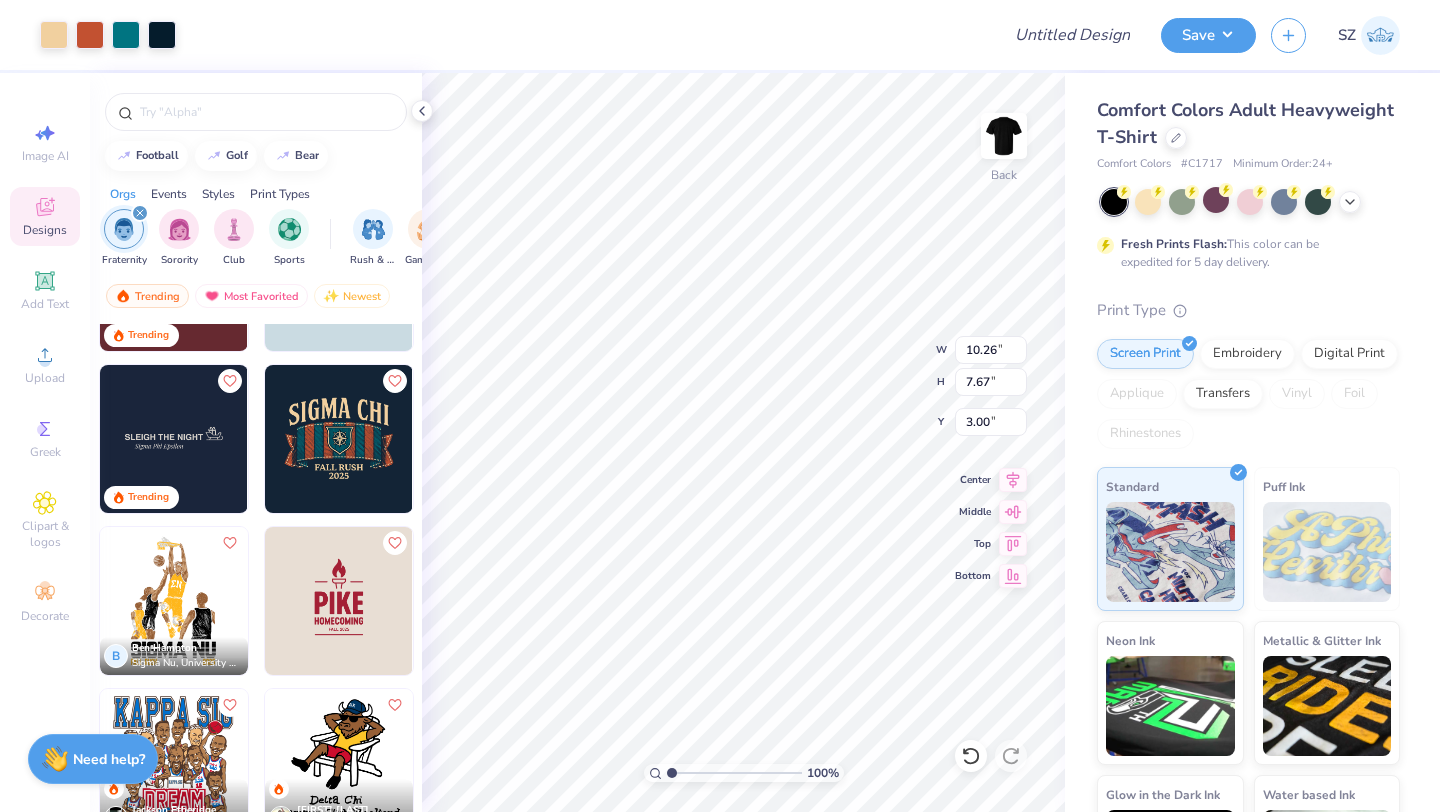 type on "10.26" 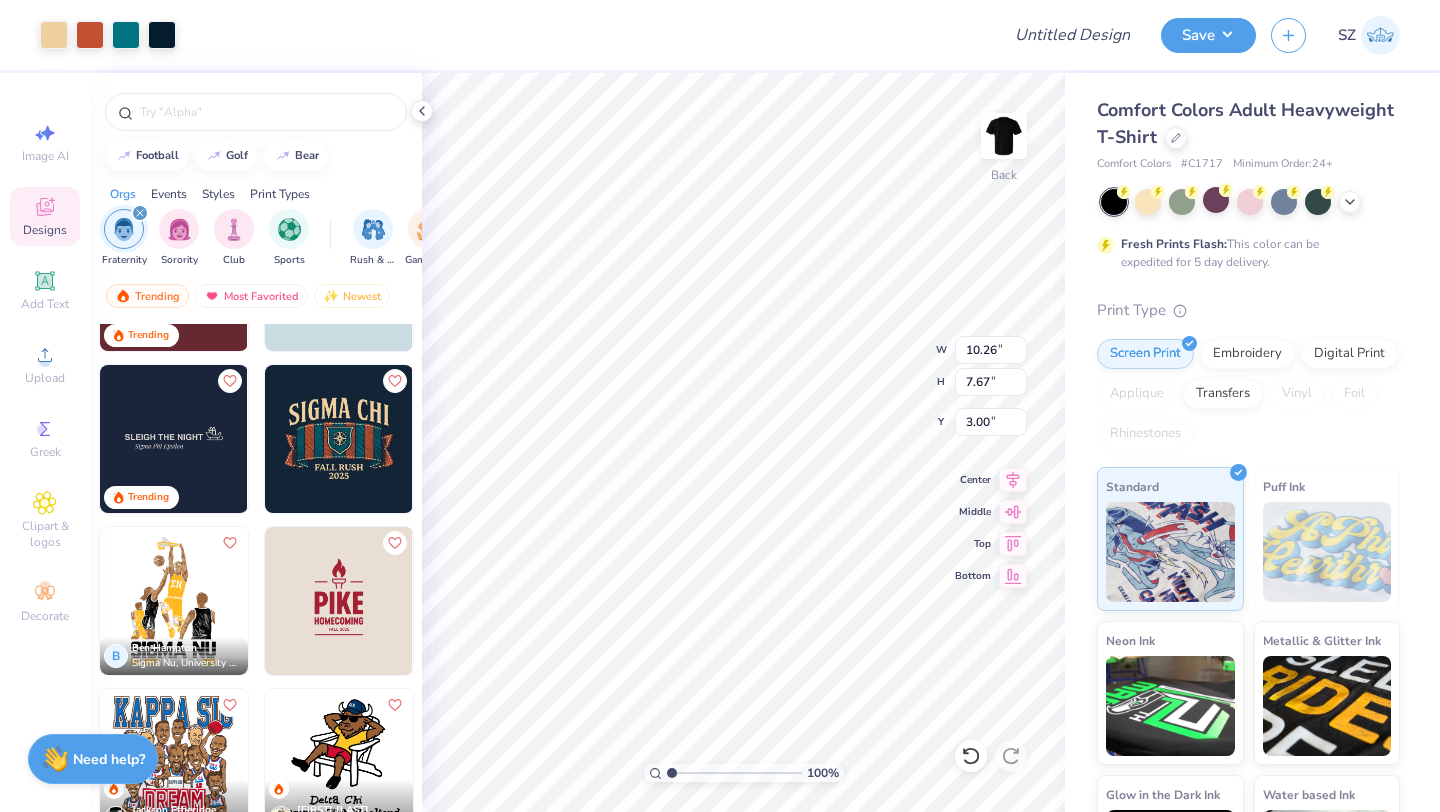 type on "7.67" 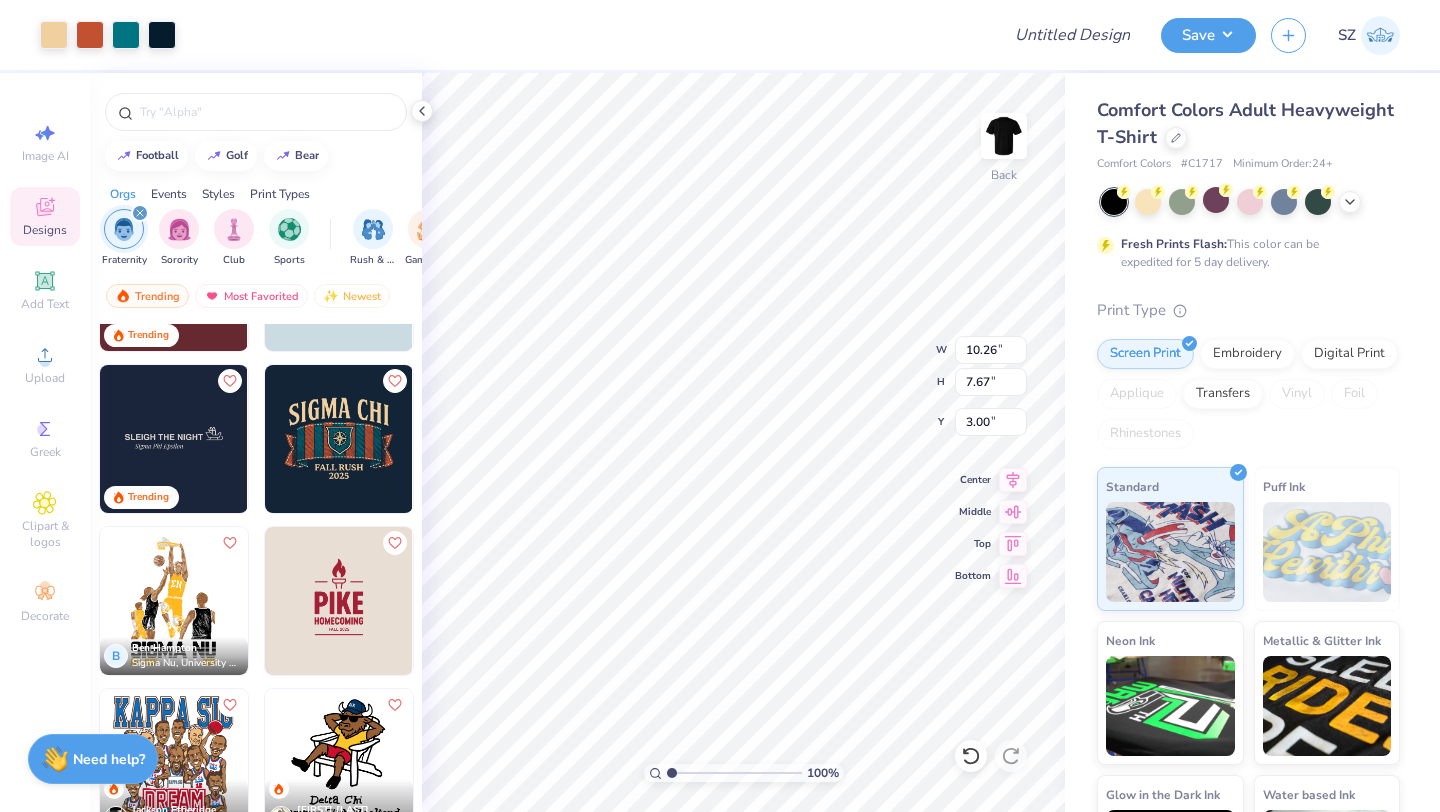 type on "11.99" 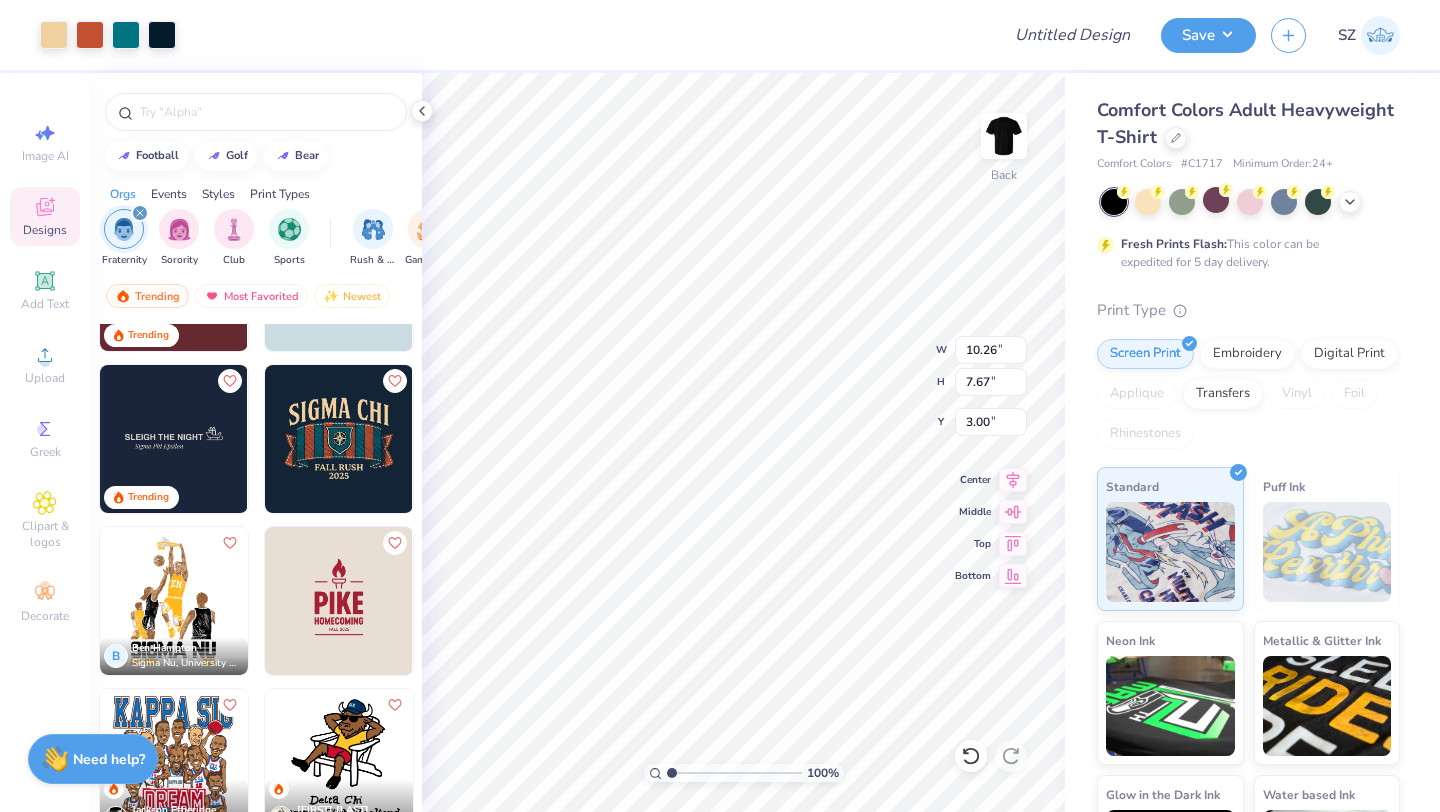 type on "8.96" 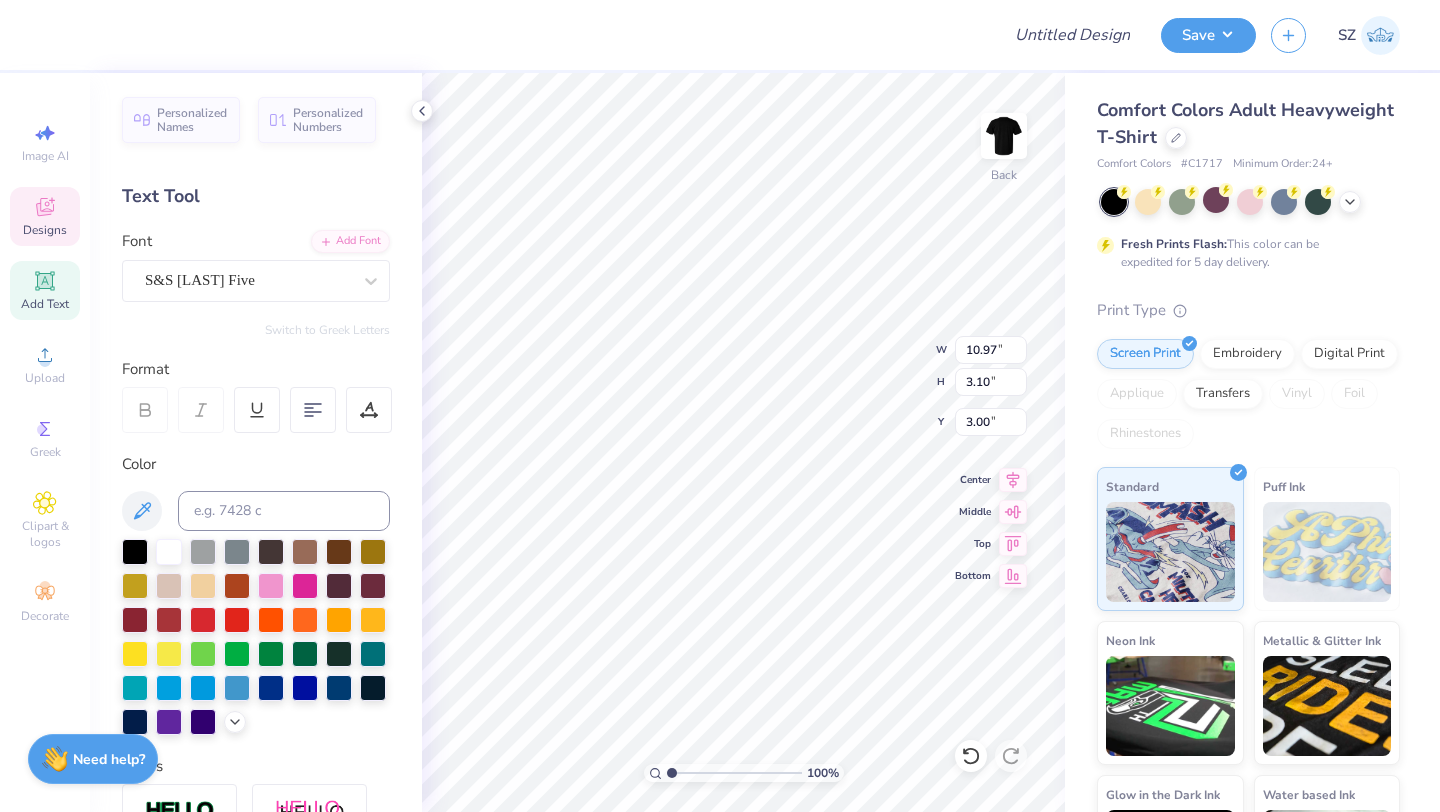 scroll, scrollTop: 16, scrollLeft: 2, axis: both 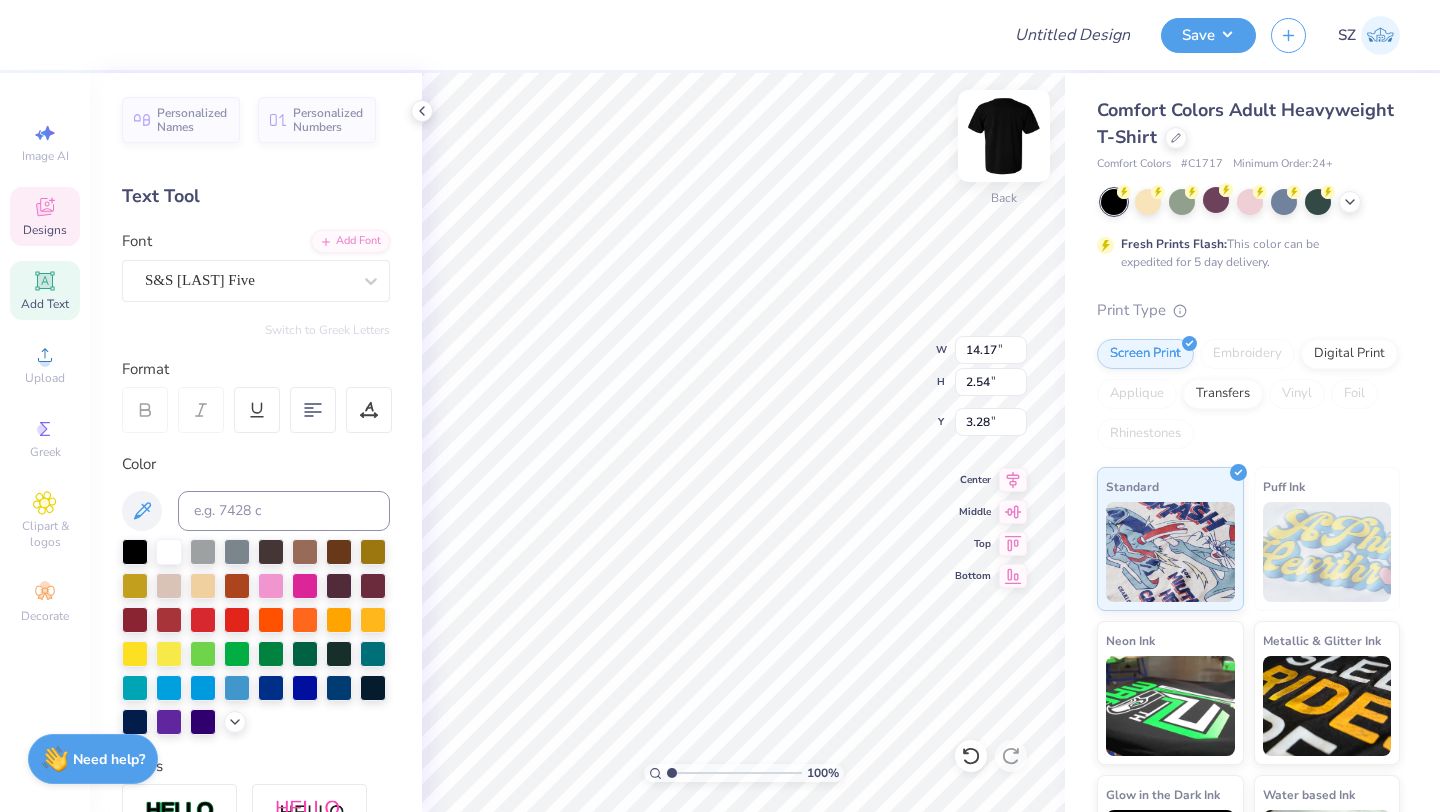 type on "12.57" 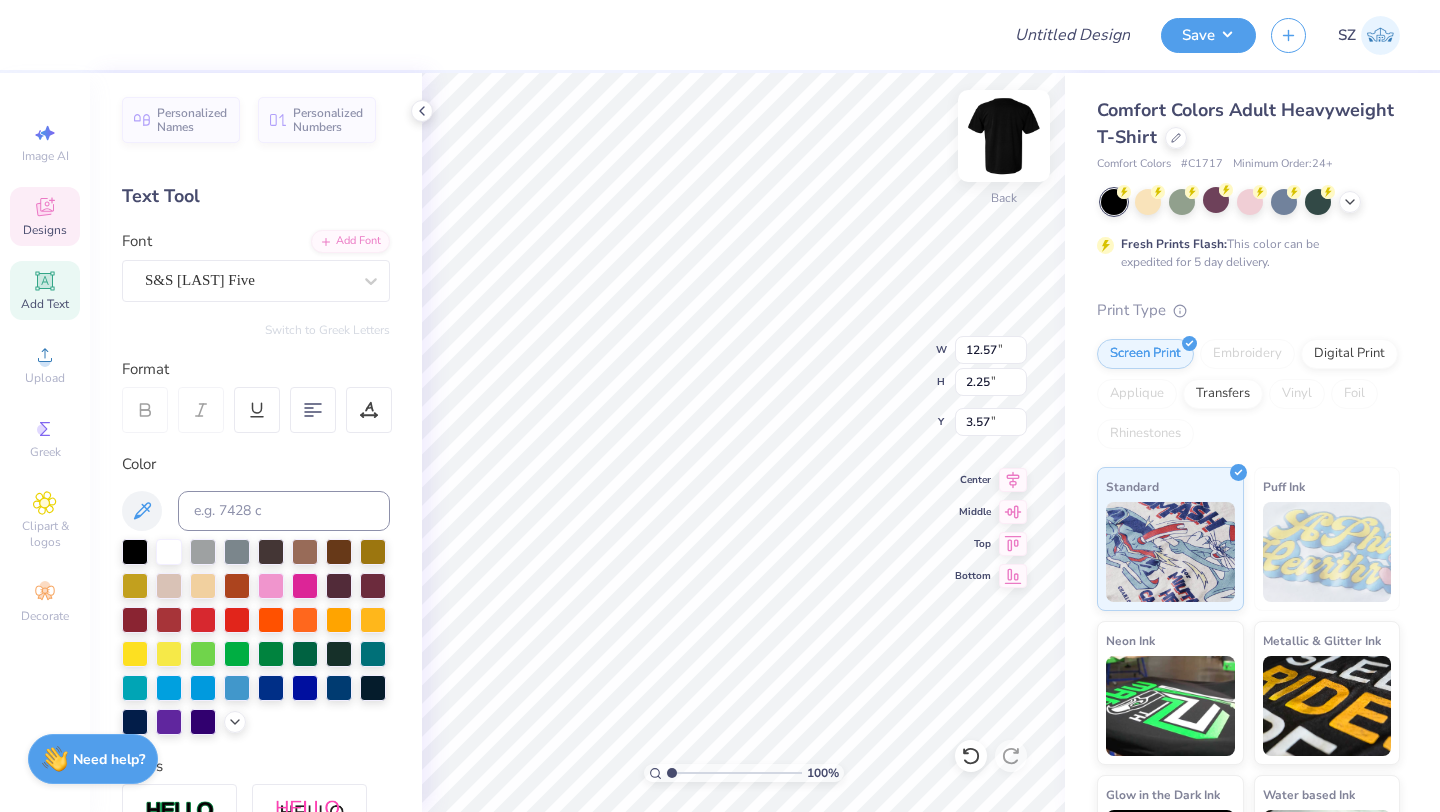 type on "3.95" 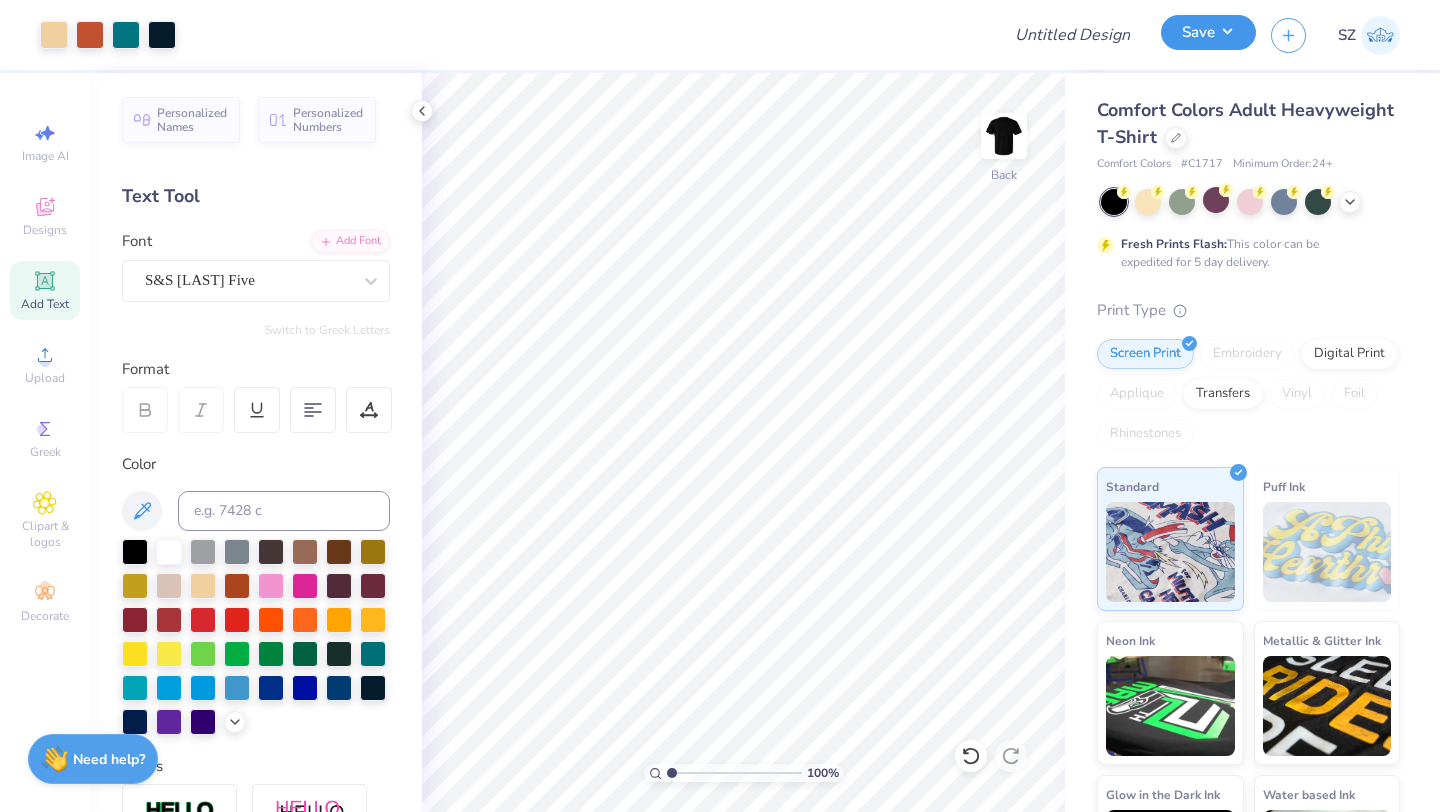 click on "Save" at bounding box center (1208, 32) 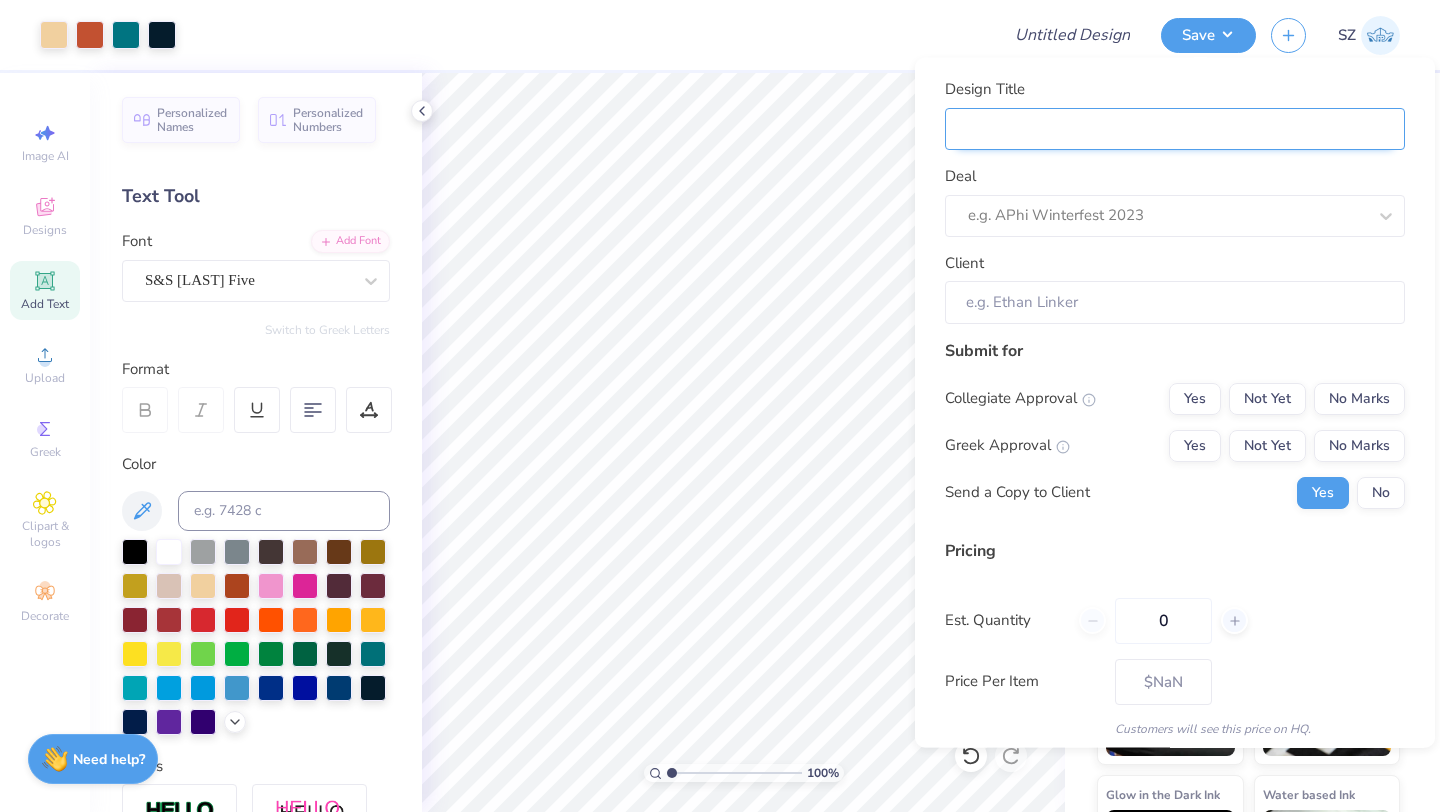 click on "Design Title" at bounding box center (1175, 128) 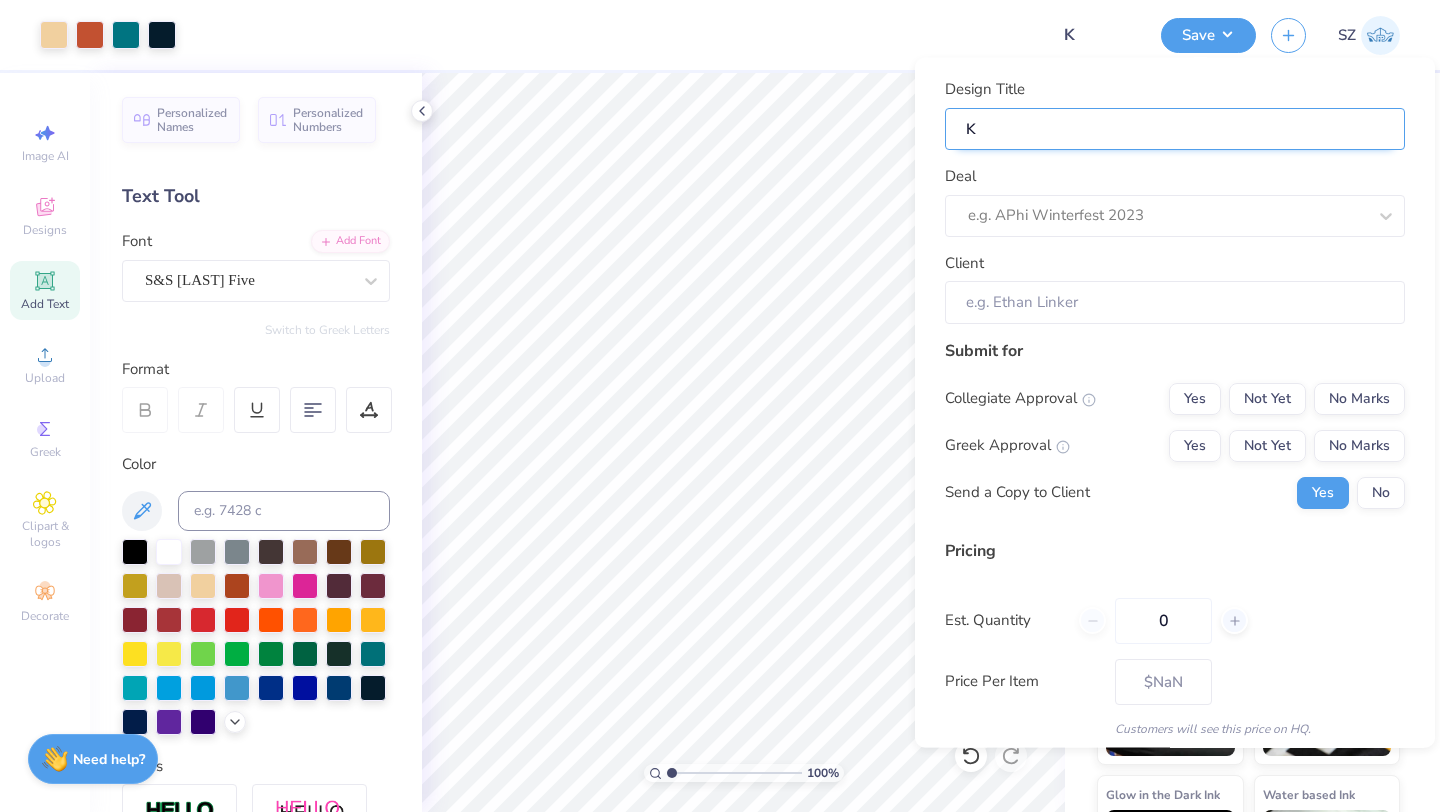 type on "Ka" 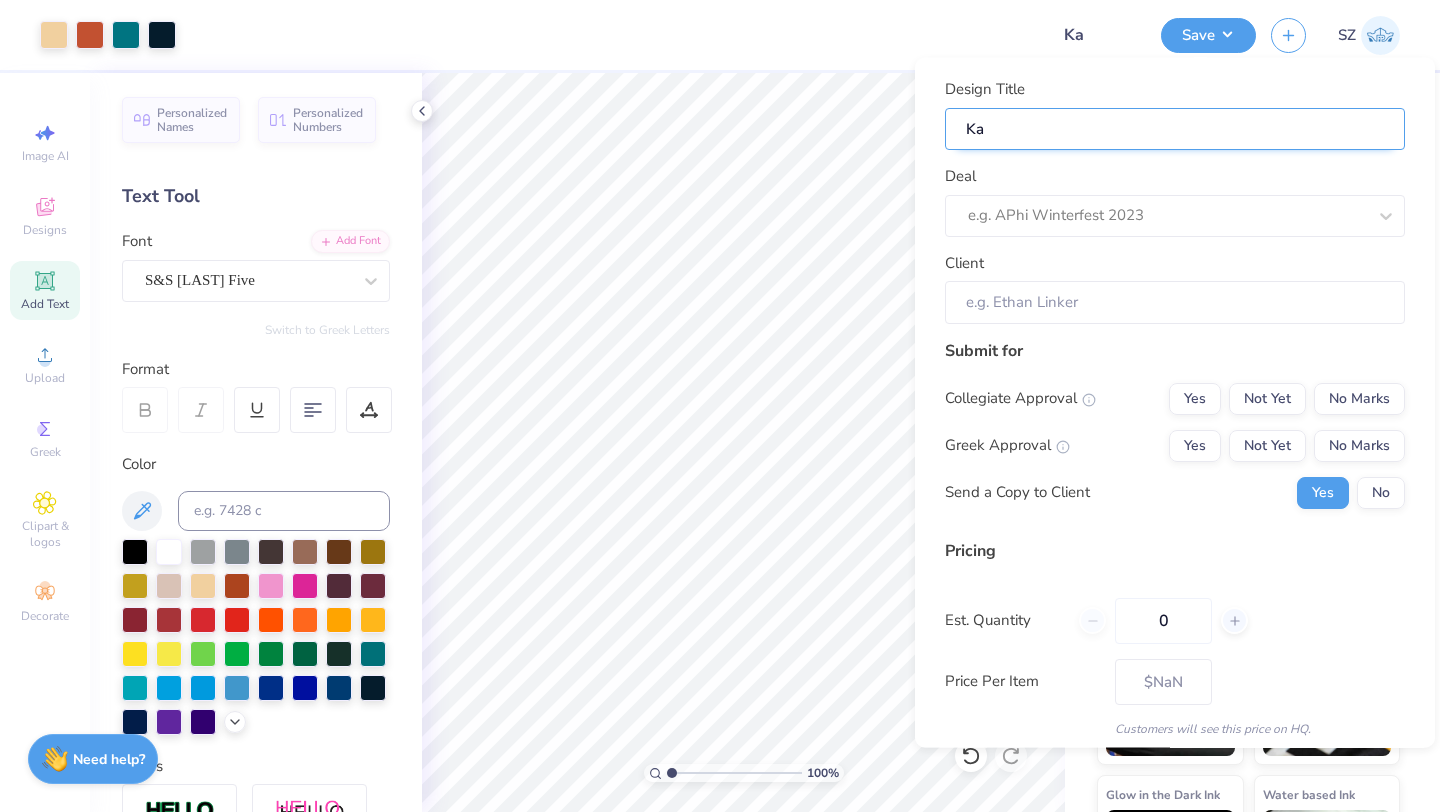 type on "Kap" 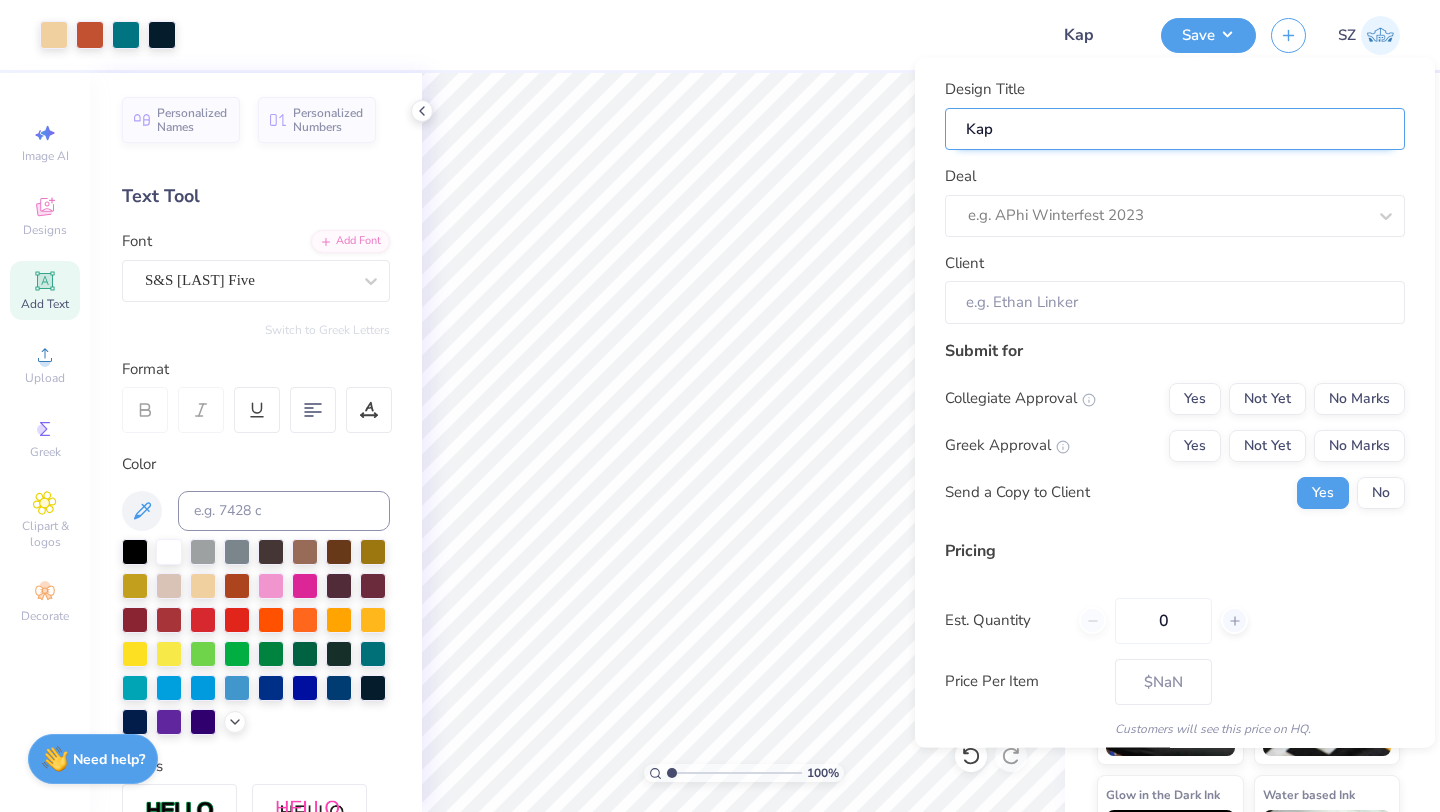 type on "Kapp" 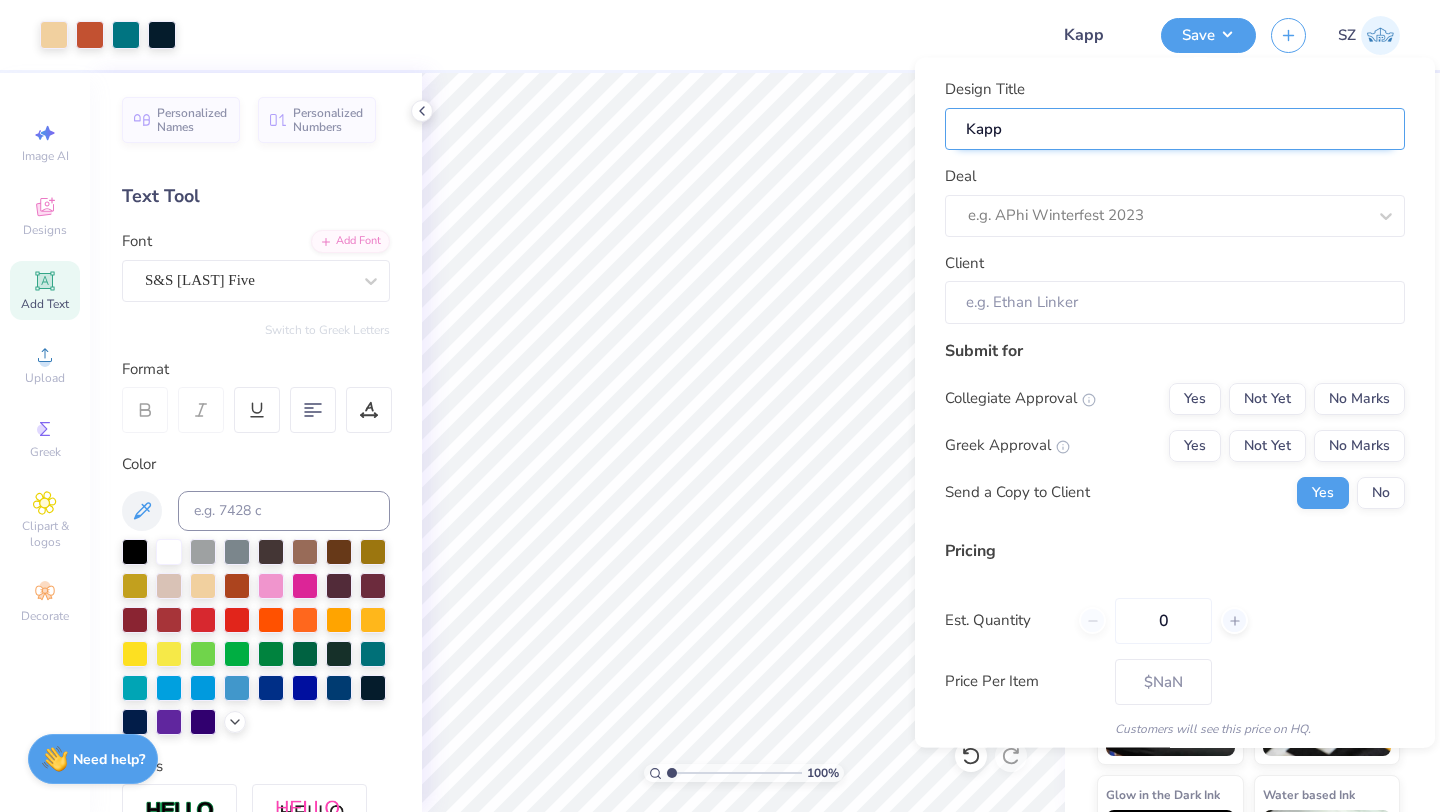 type on "Kappa" 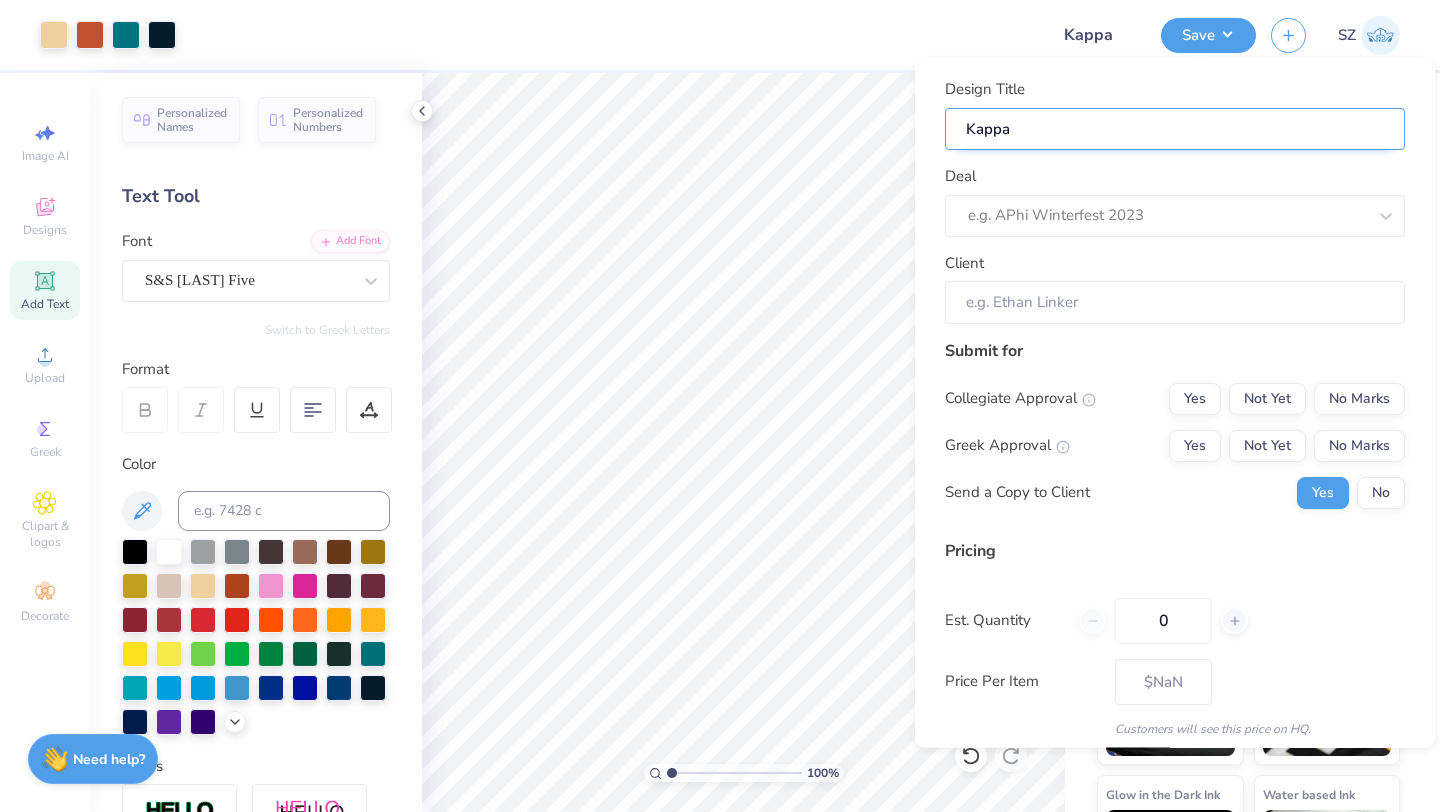 type on "Kappa" 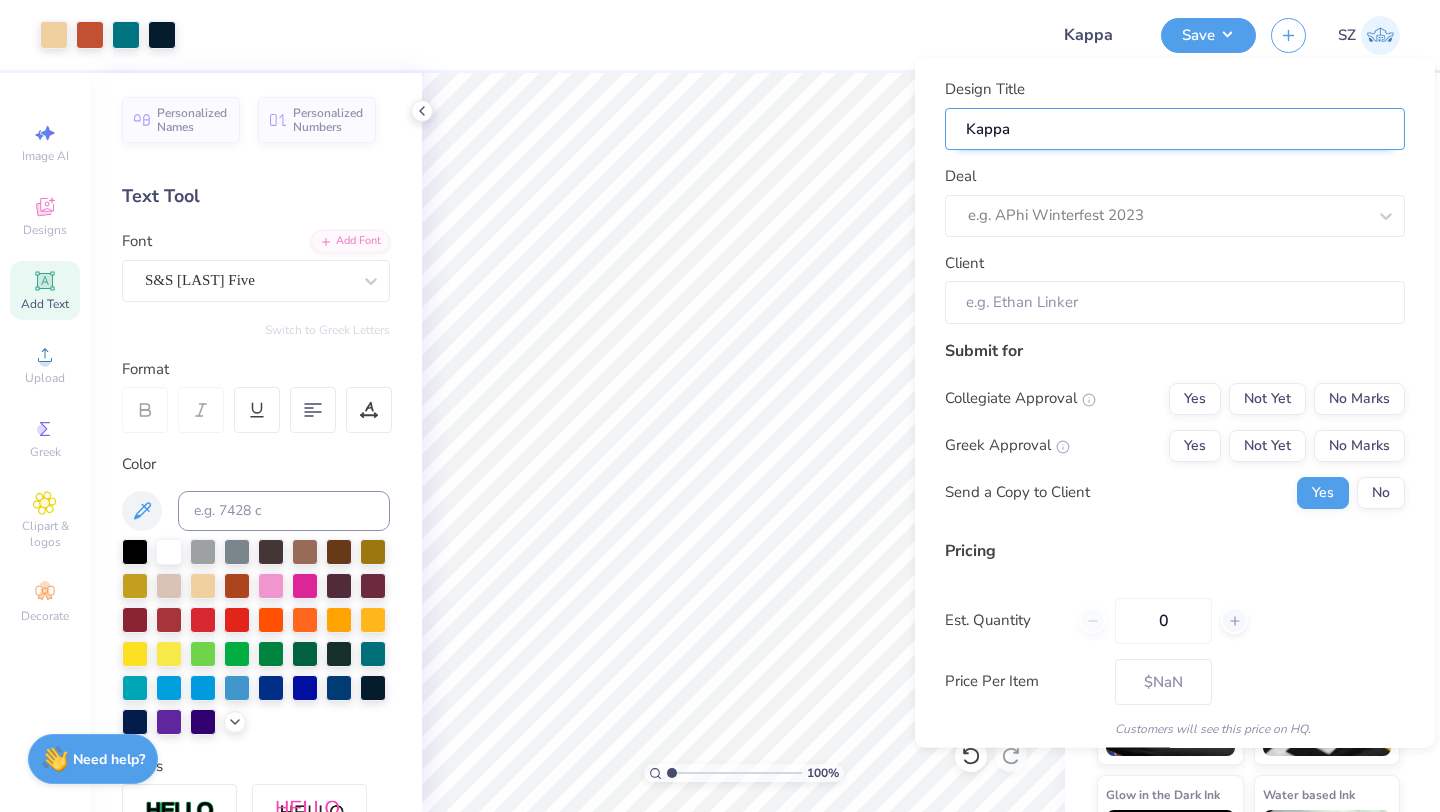 type on "Kappa A" 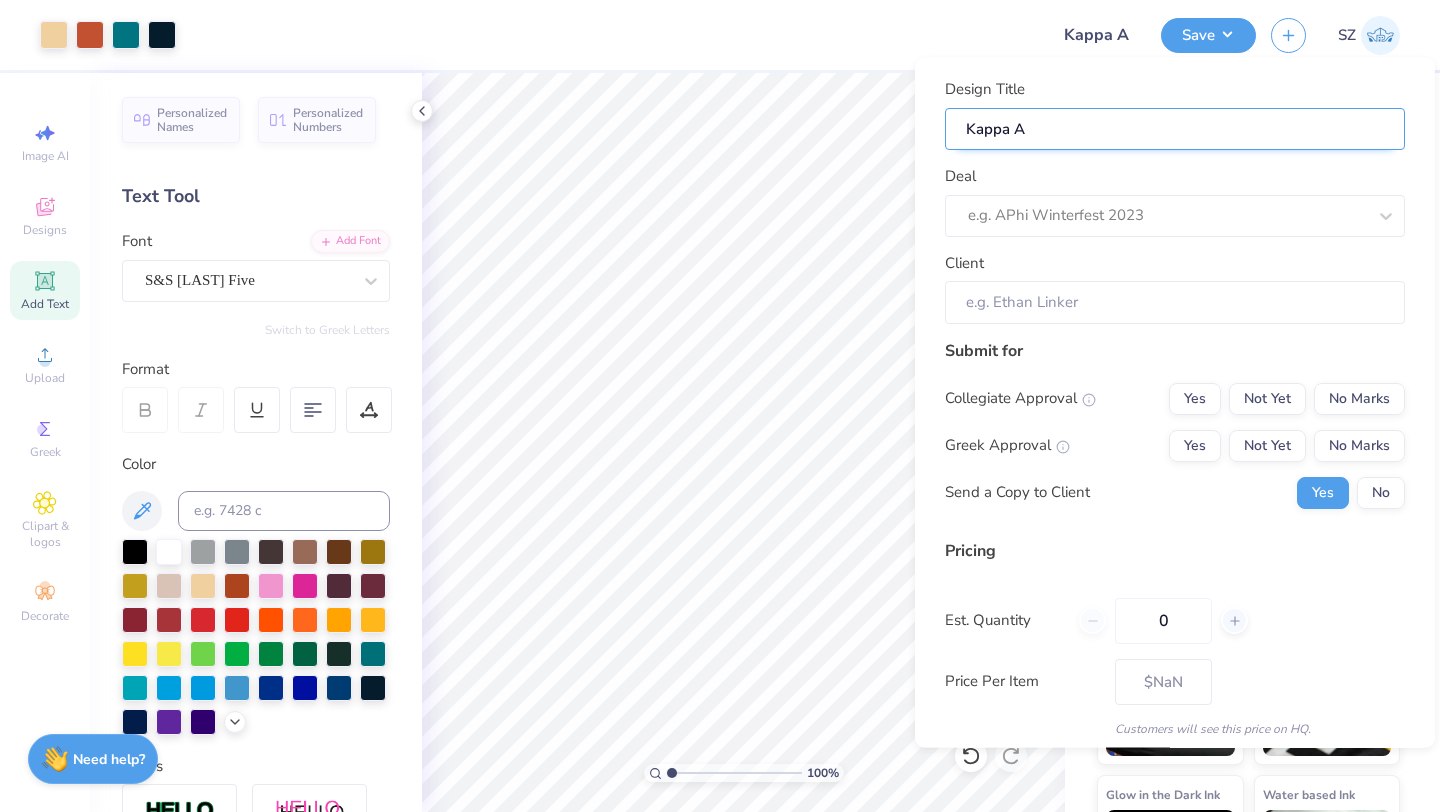 type on "Kappa Al" 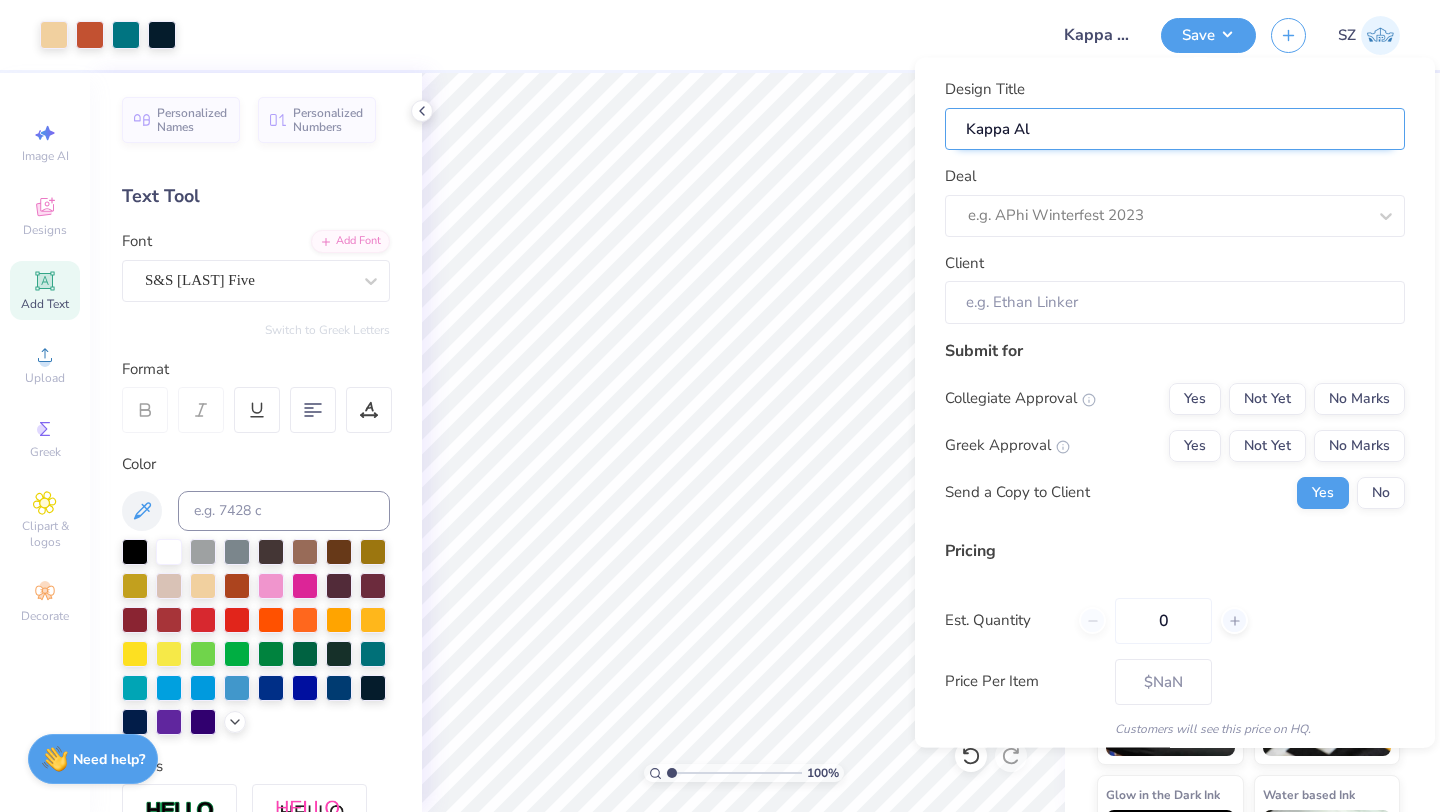 type on "Kappa Alp" 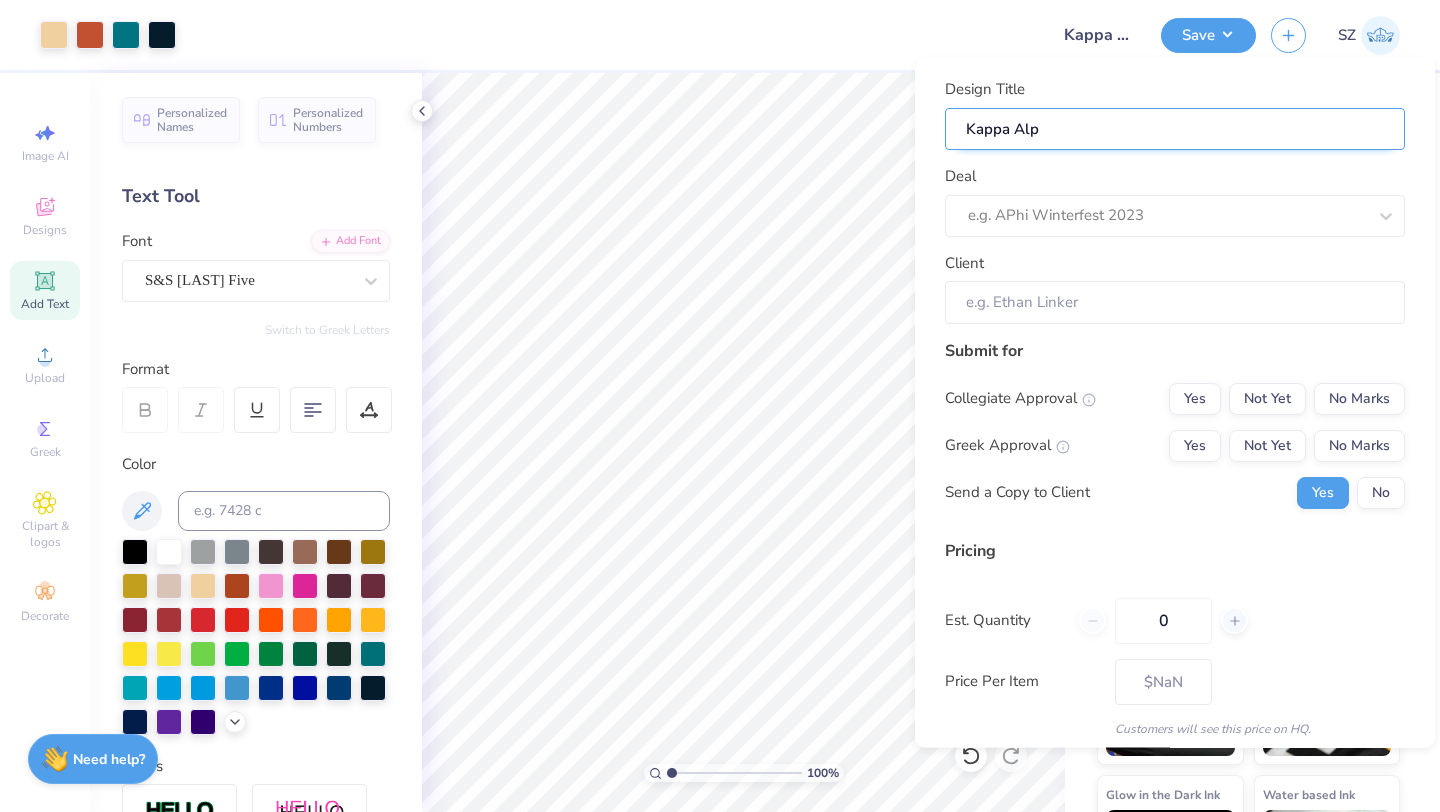 type on "Kappa Alph" 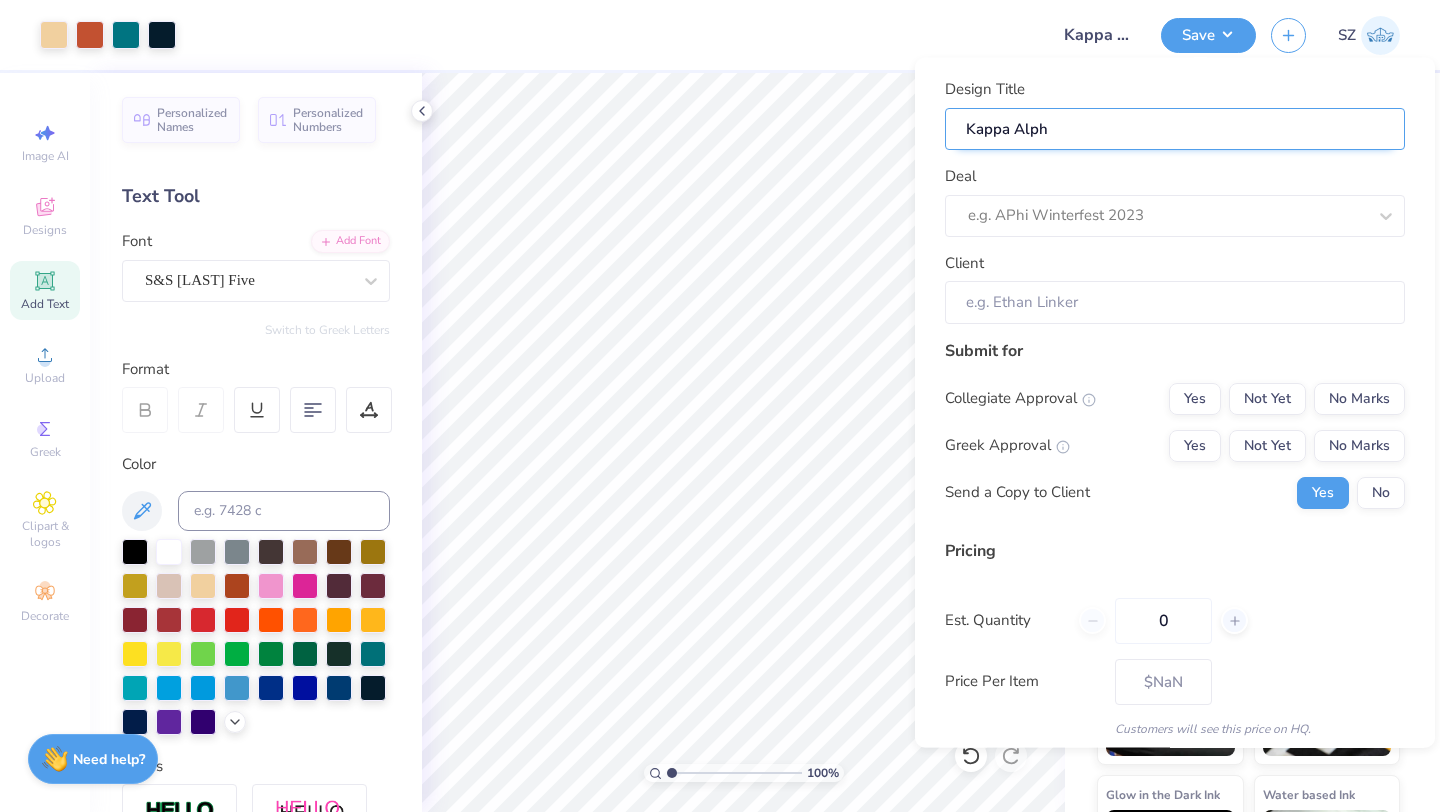 type on "Kappa Alpha" 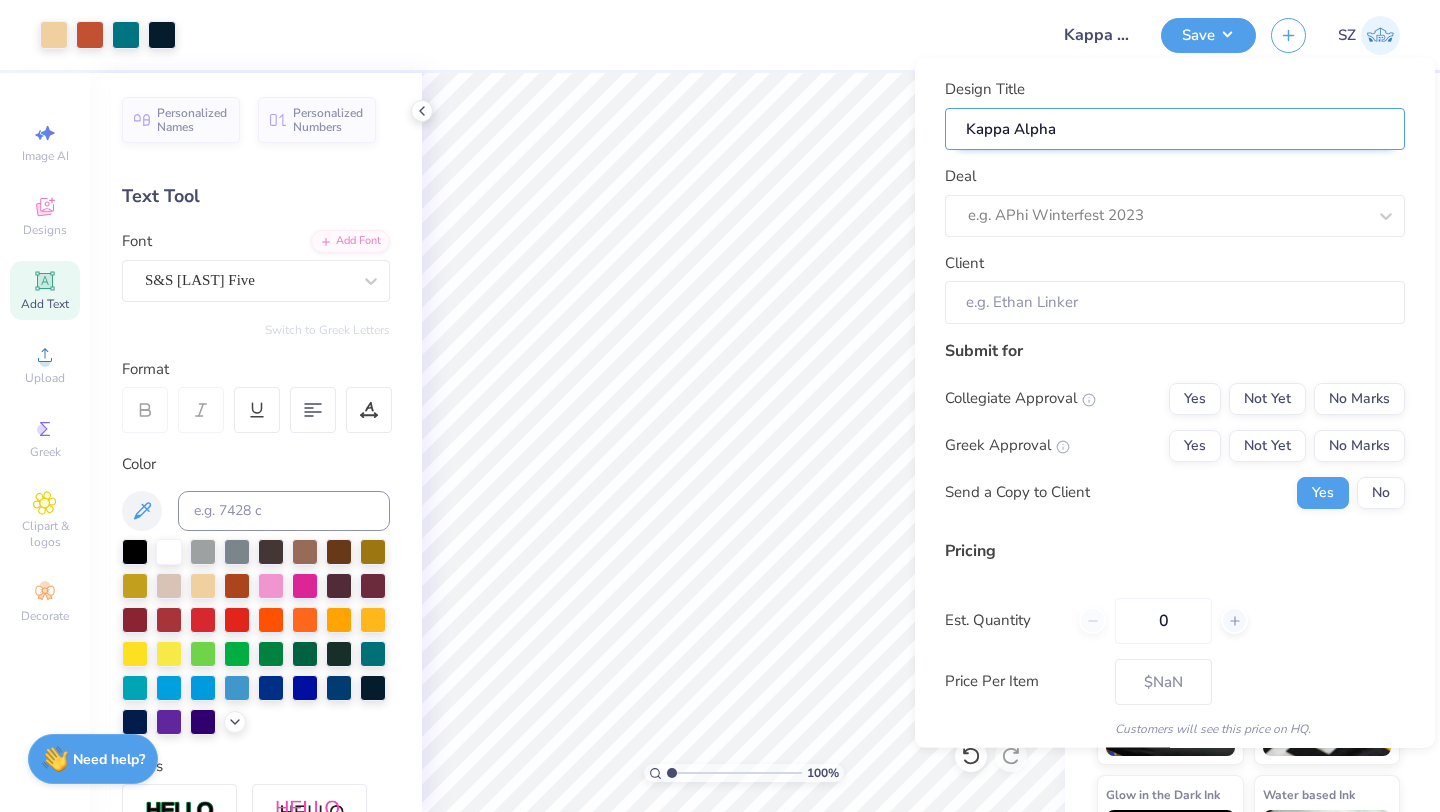 type on "Kappa Alpha" 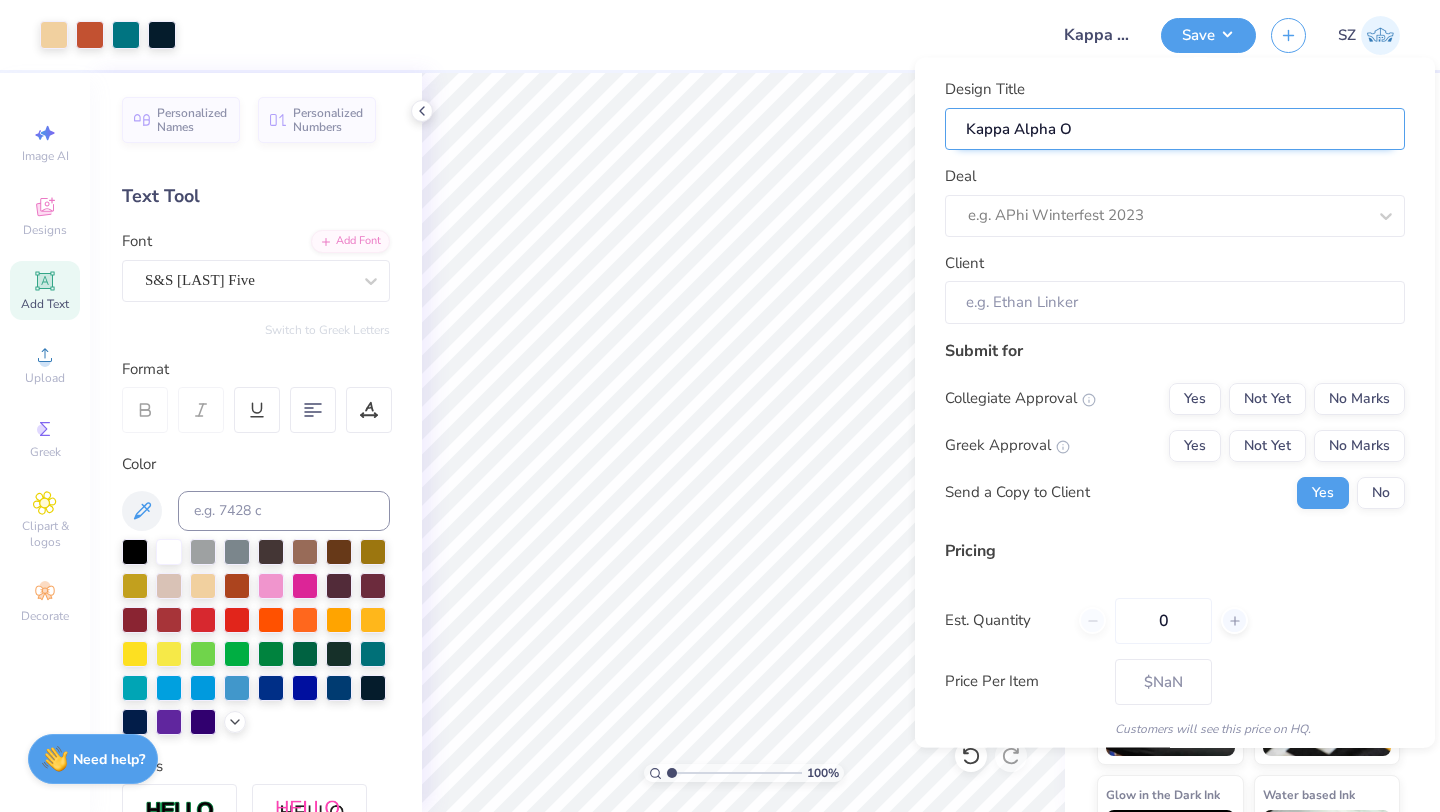 type on "Kappa Alpha Or" 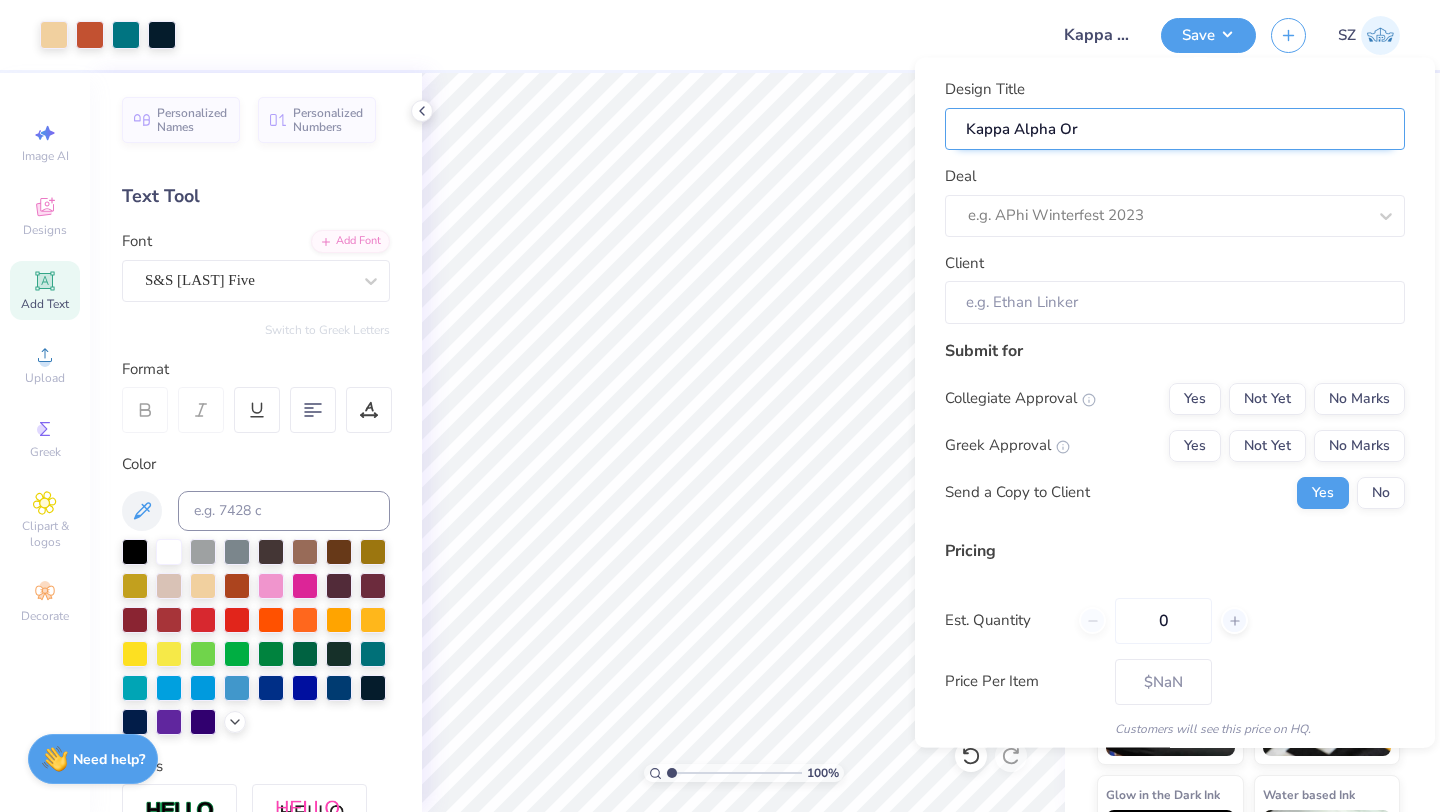 type on "Kappa Alpha Ord" 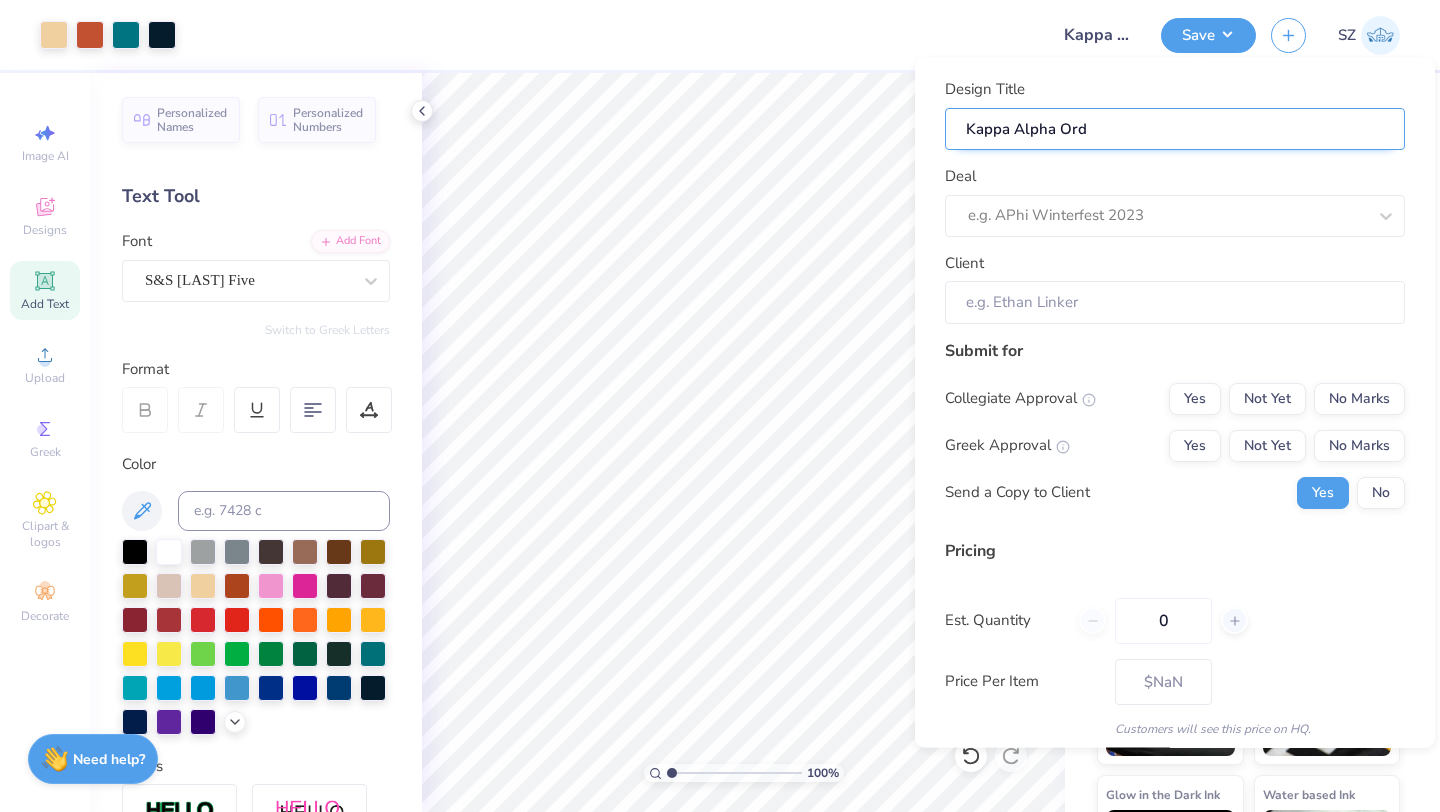 type on "Kappa Alpha Orde" 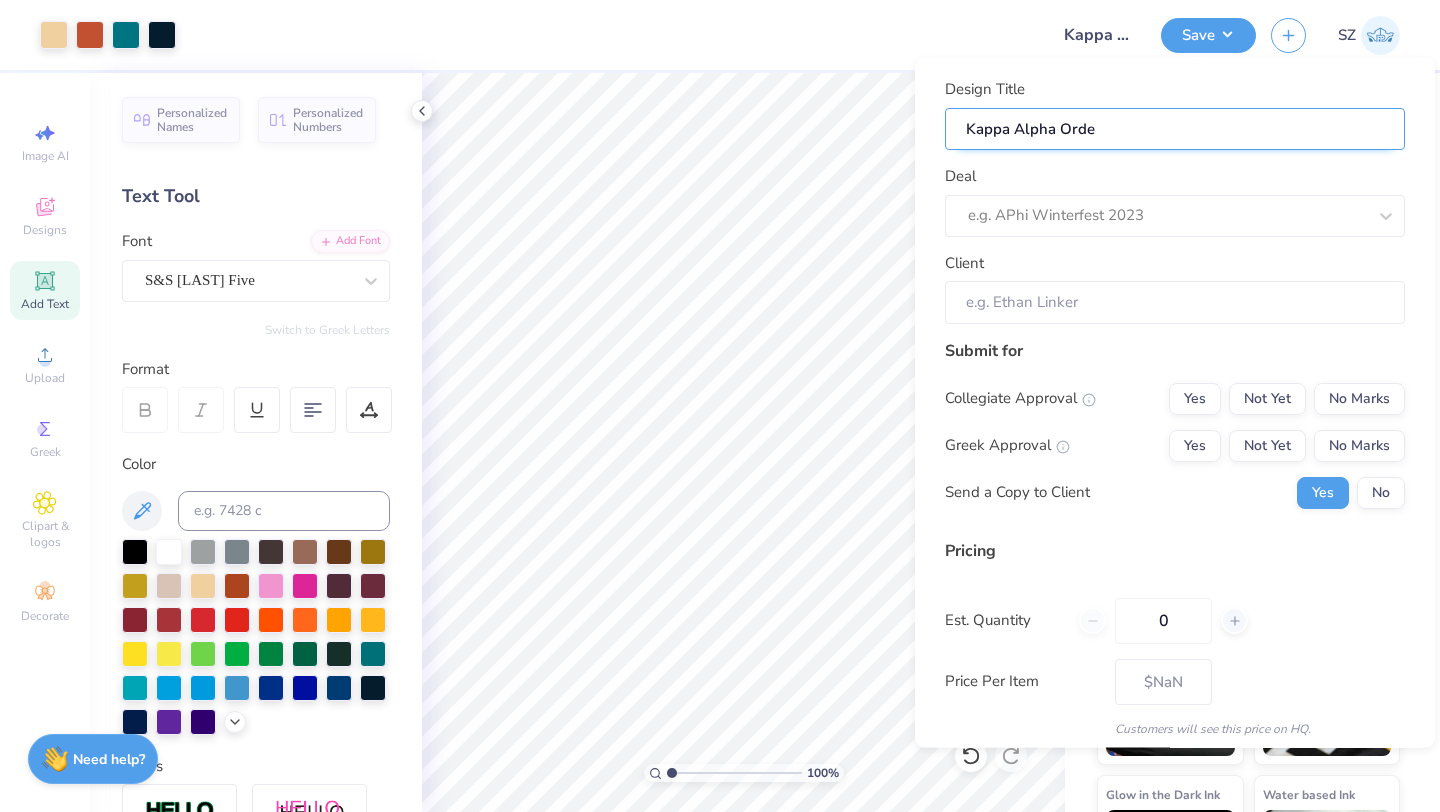 type on "Kappa Alpha Order" 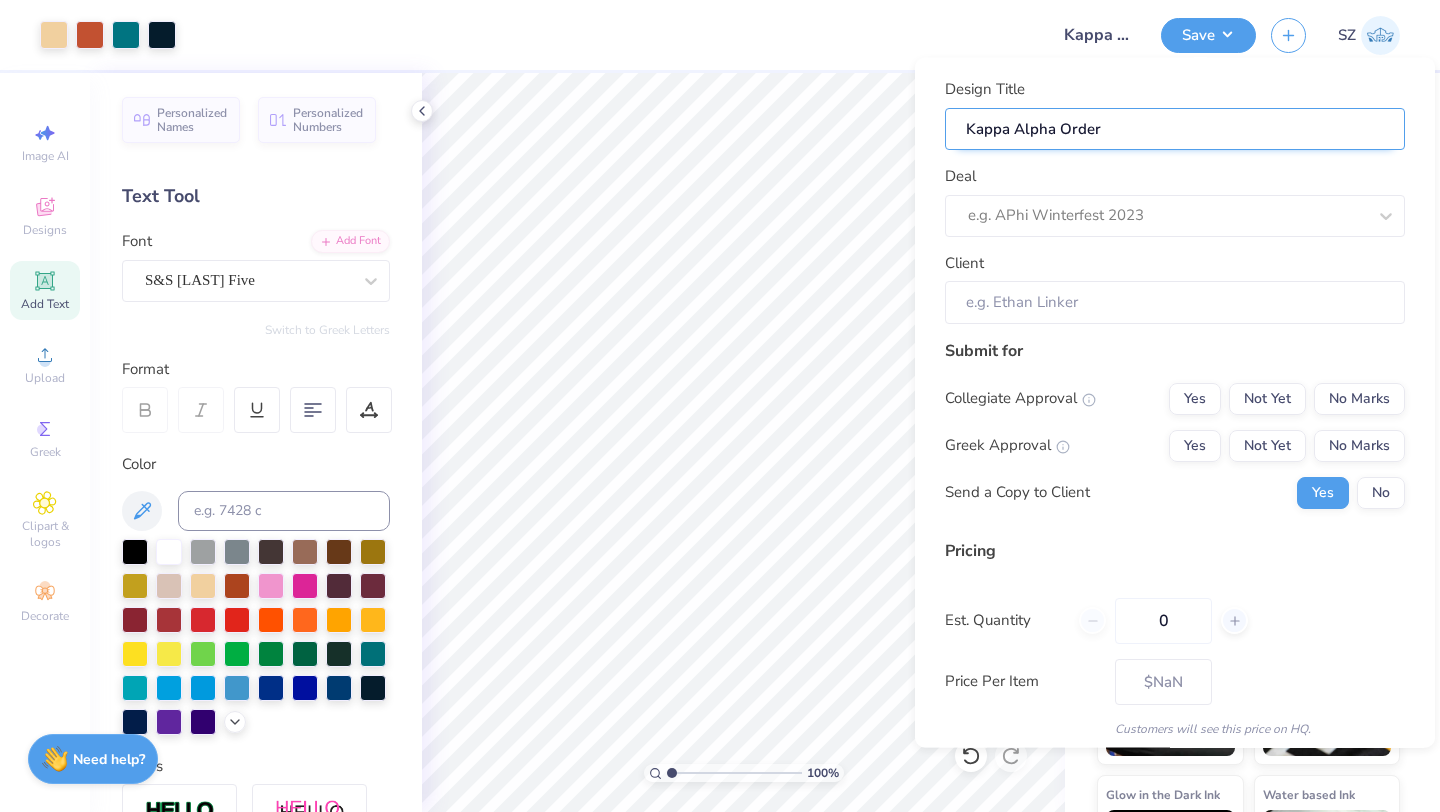 type on "Kappa Alpha Order" 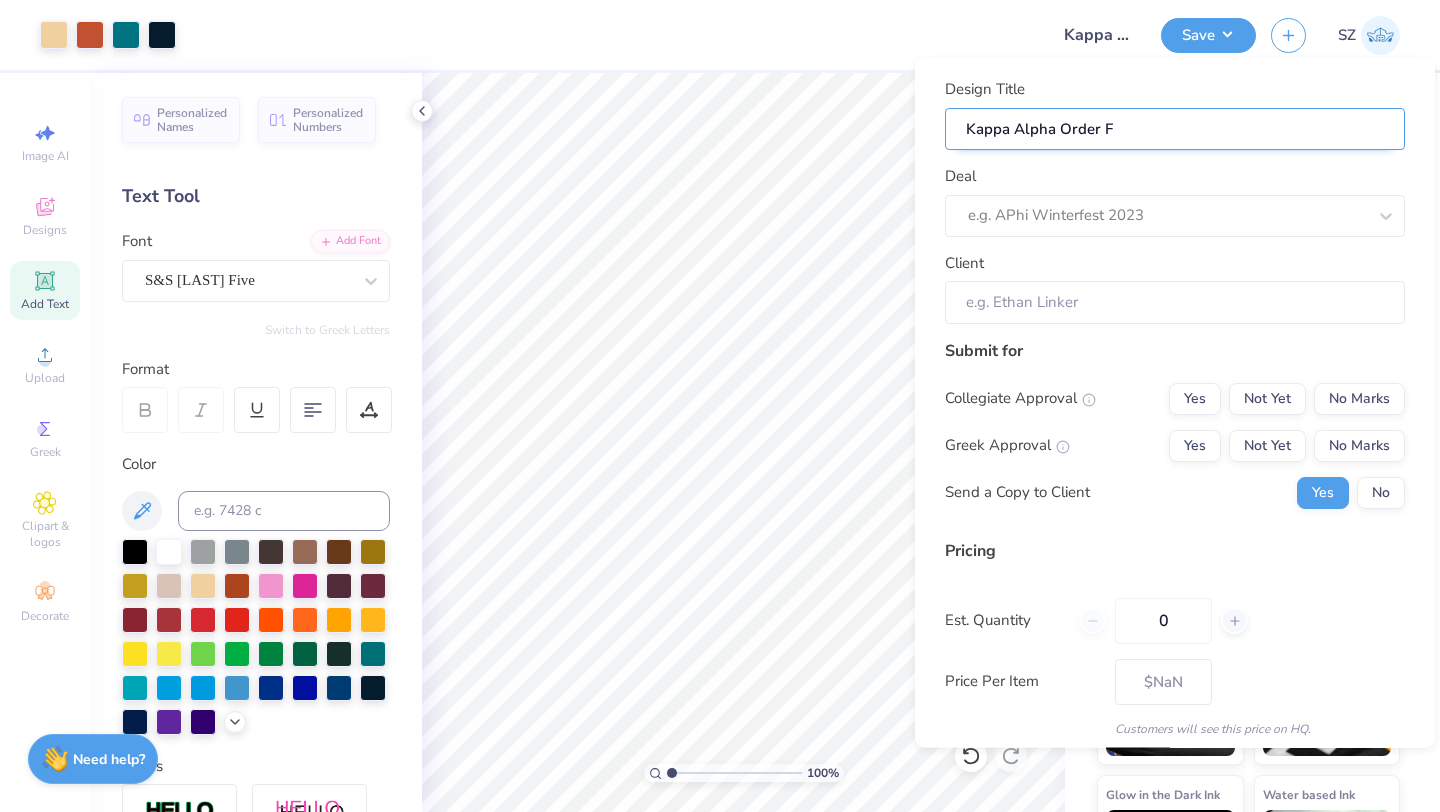 type on "Kappa Alpha Order Fa" 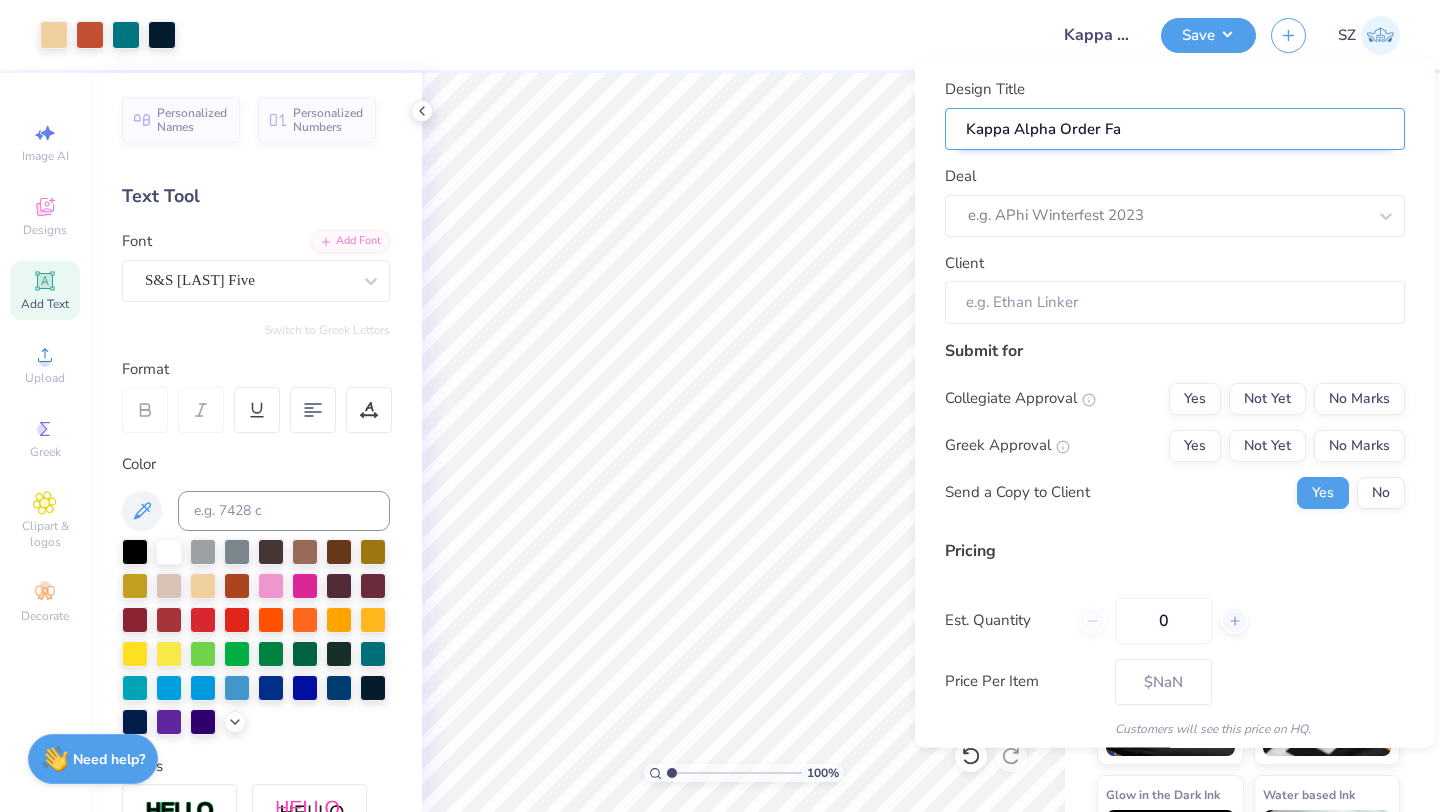 type on "Kappa Alpha Order Fal" 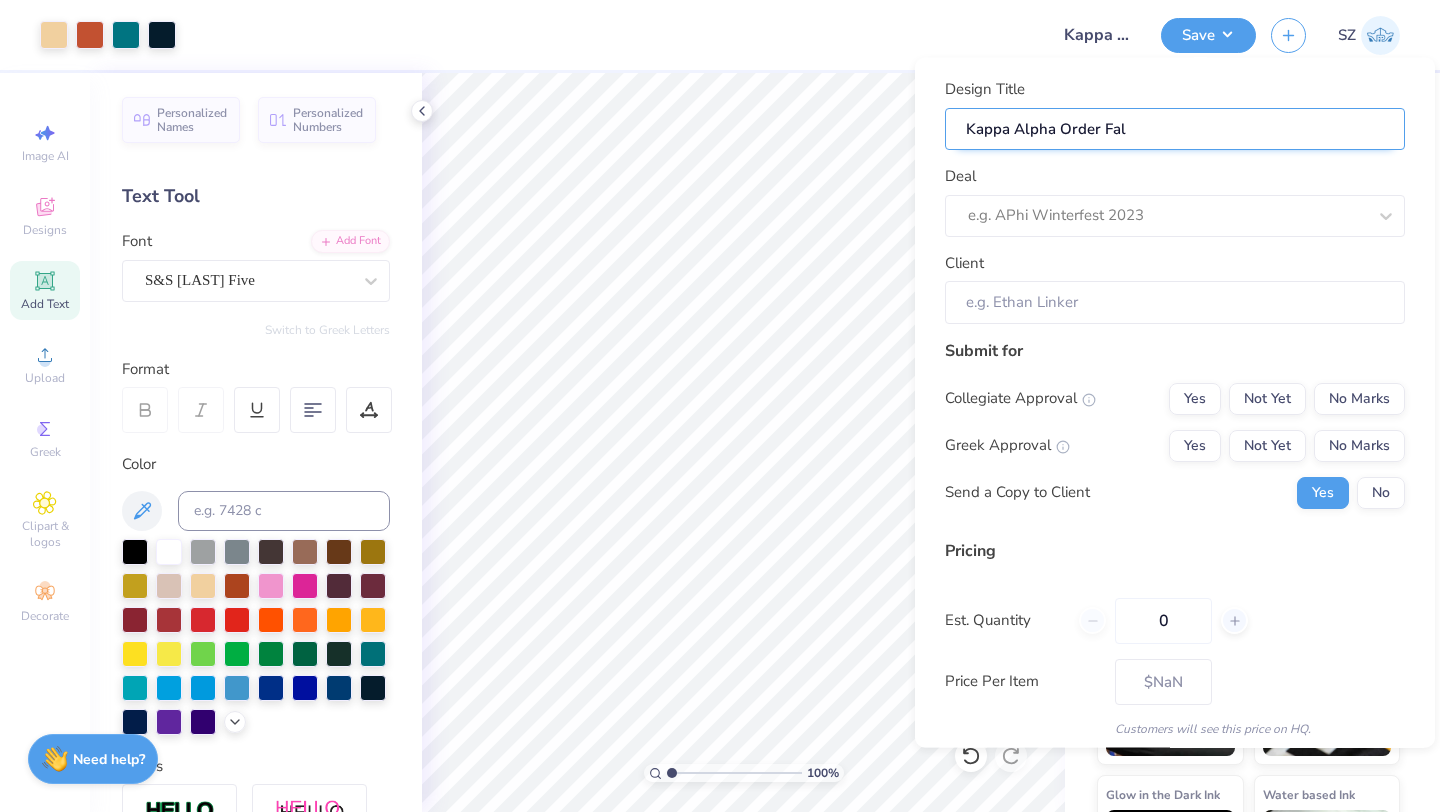 type on "Kappa Alpha Order Fall" 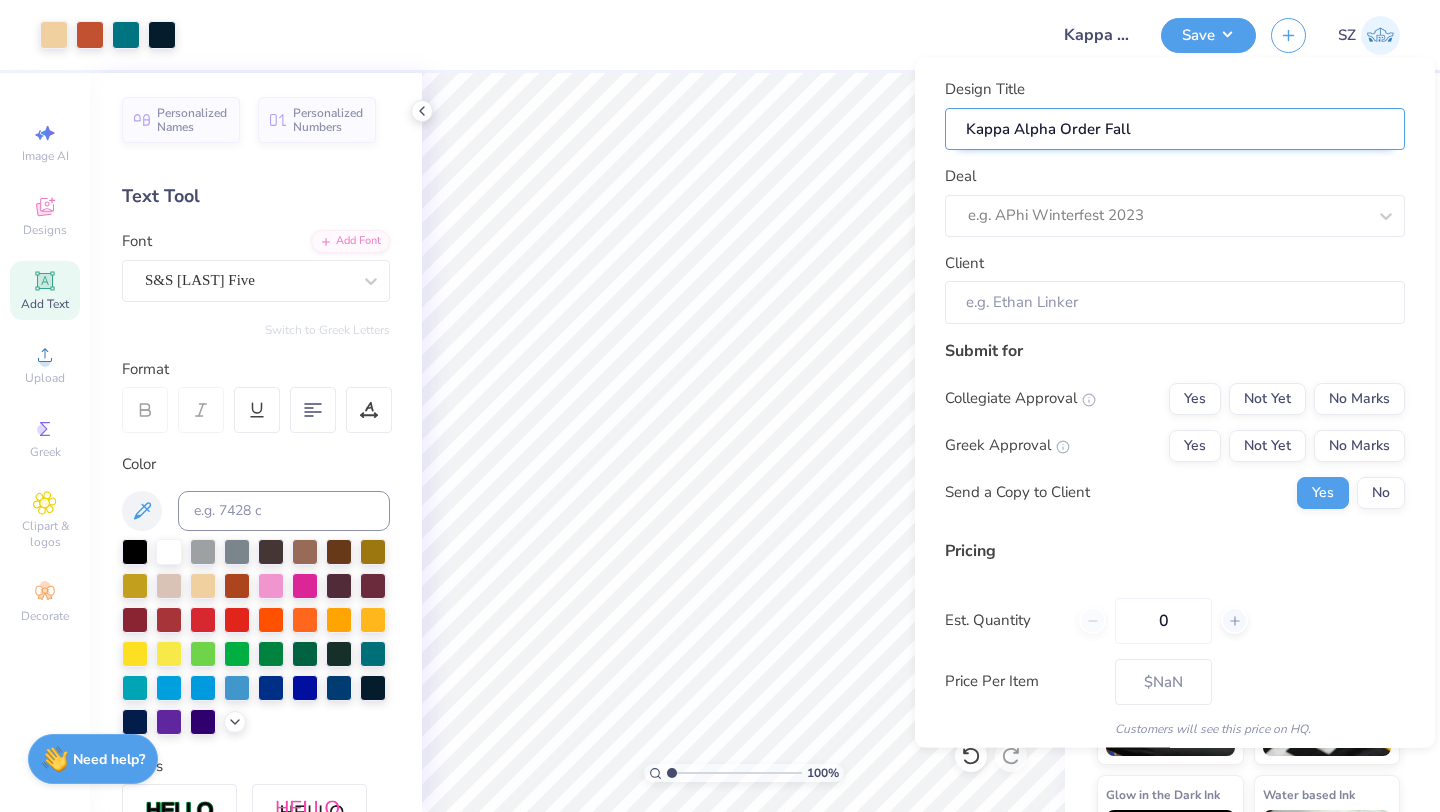 type on "Kappa Alpha Order Fall" 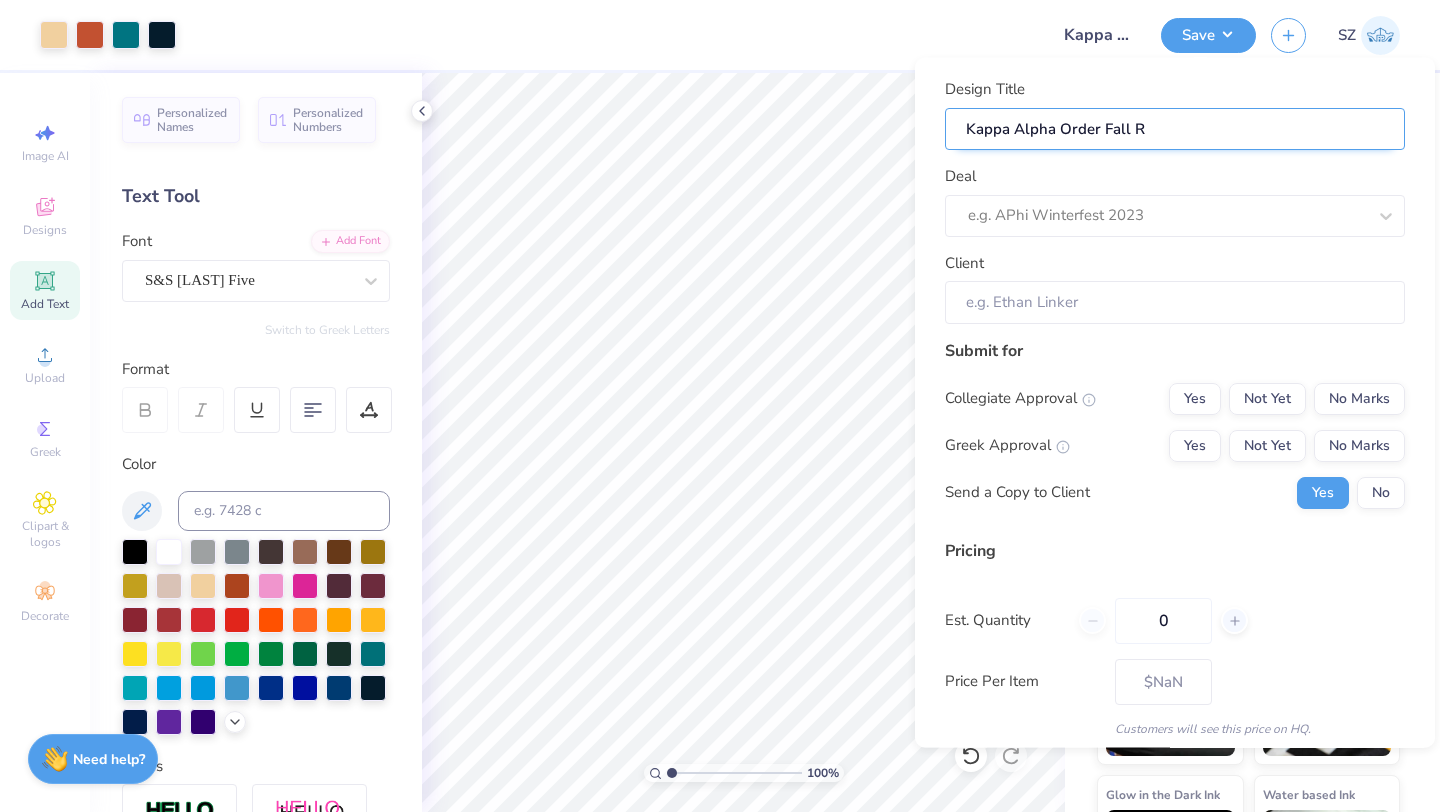 type on "Kappa Alpha Order Fall Ru" 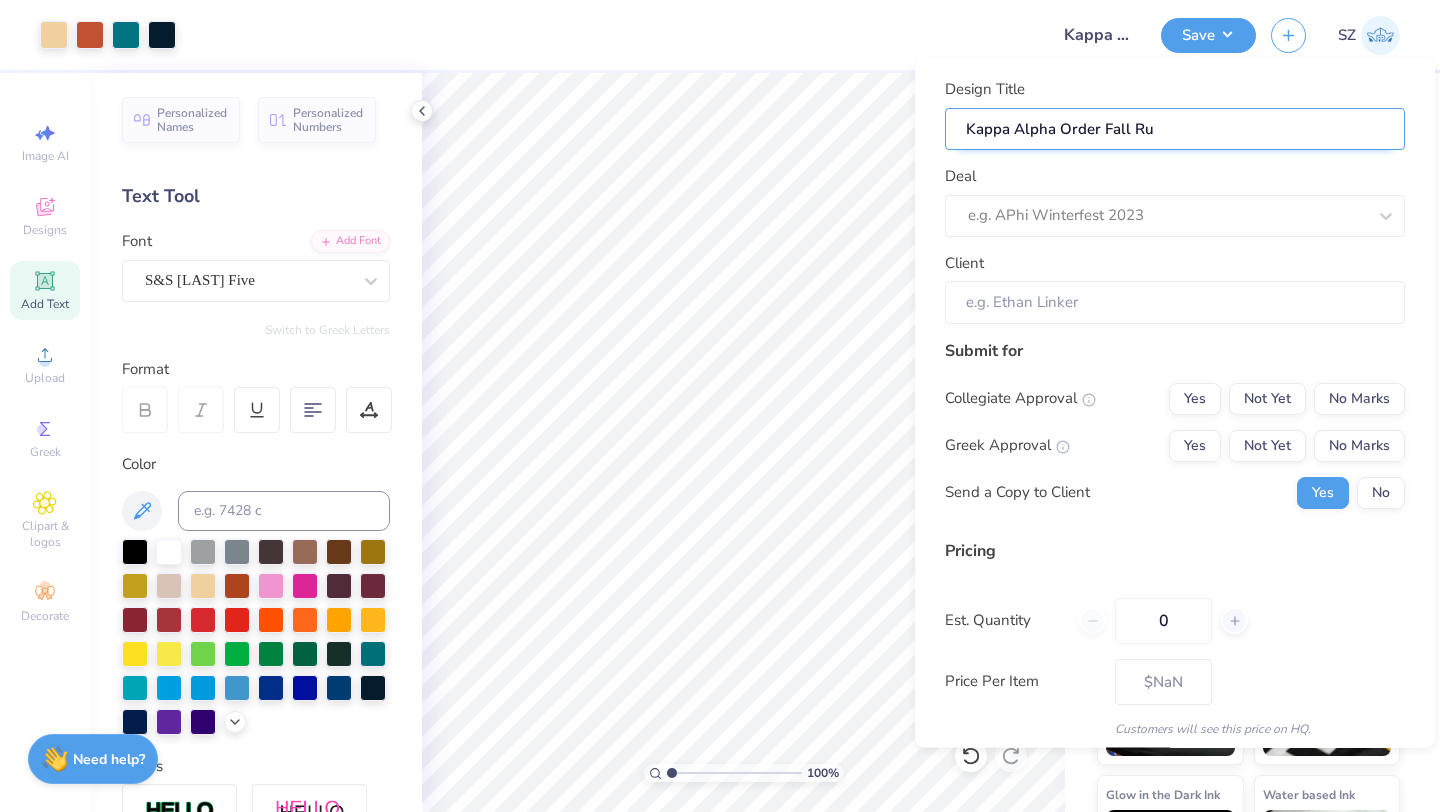 type on "Kappa Alpha Order Fall Rus" 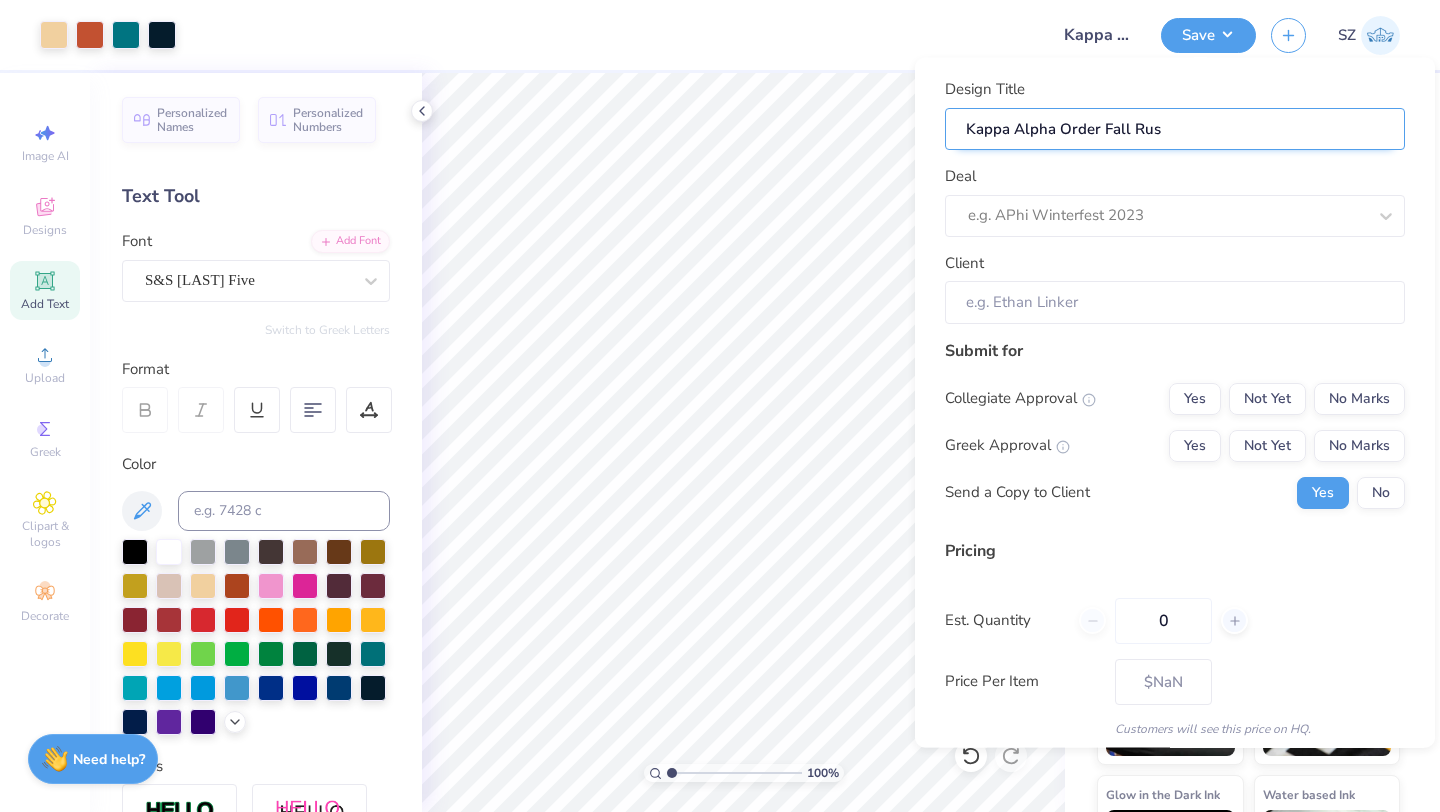 type on "Kappa Alpha Order Fall Rush" 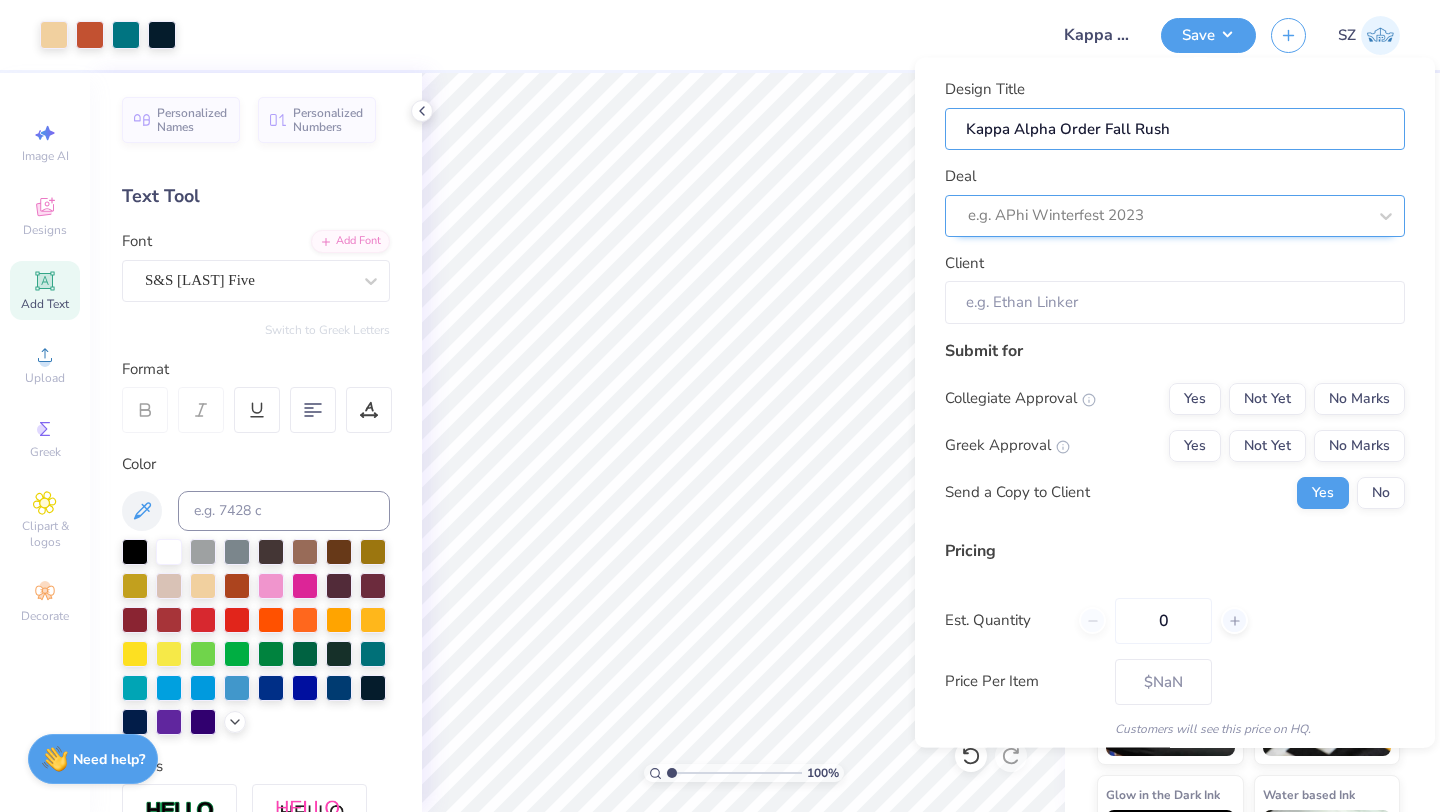 type on "Kappa Alpha Order Fall Rush" 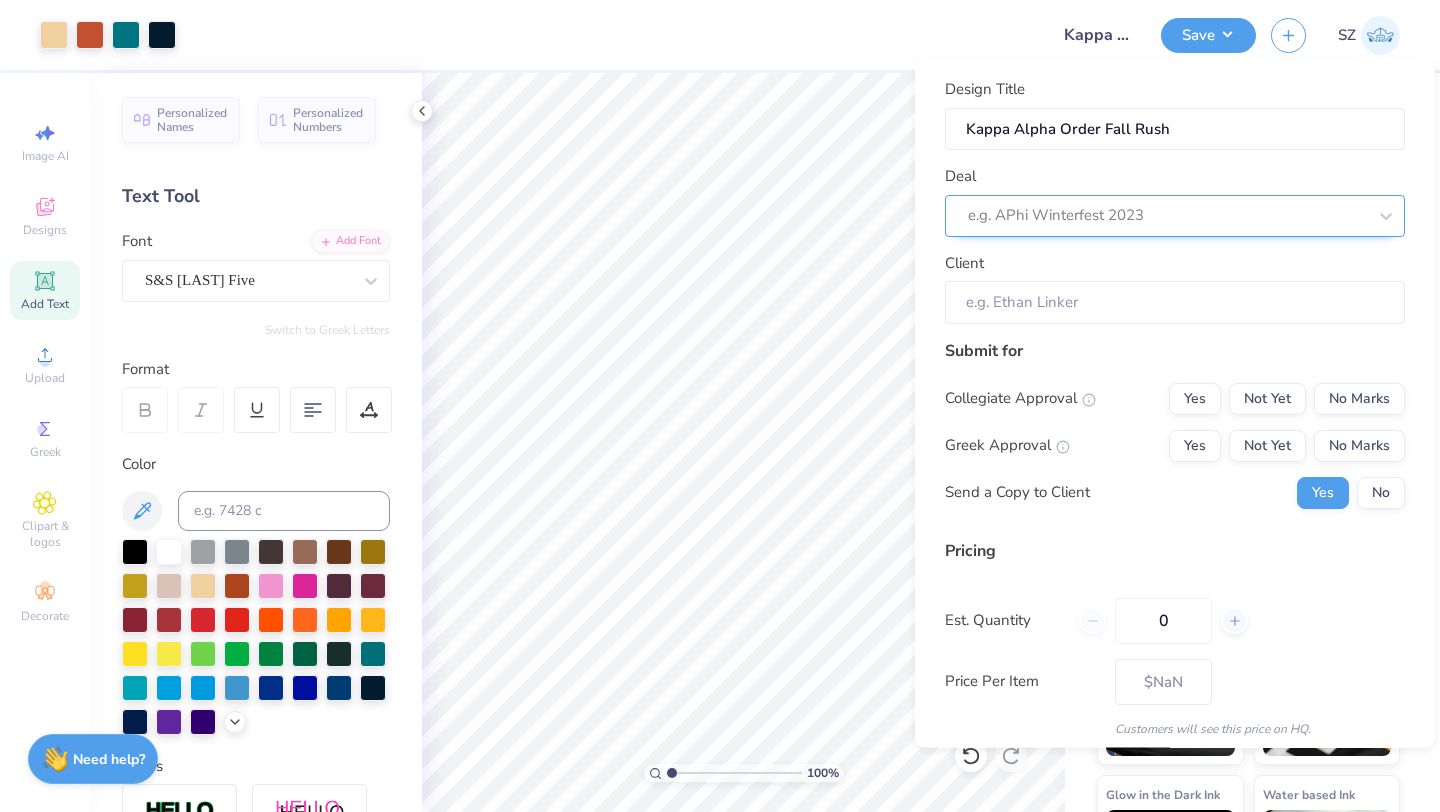 click at bounding box center [1167, 215] 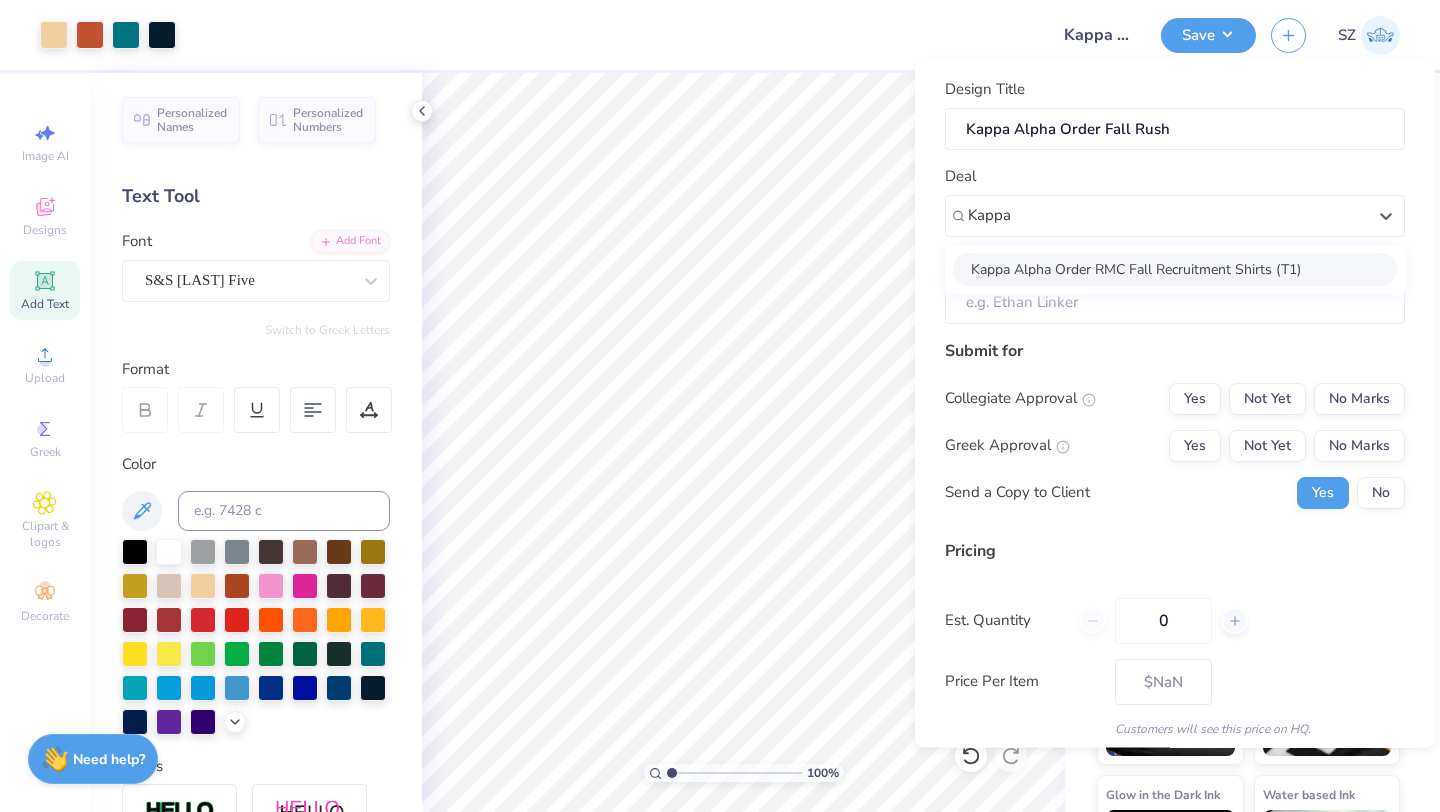 click on "Kappa Alpha Order RMC Fall Recruitment Shirts (T1)" at bounding box center [1175, 268] 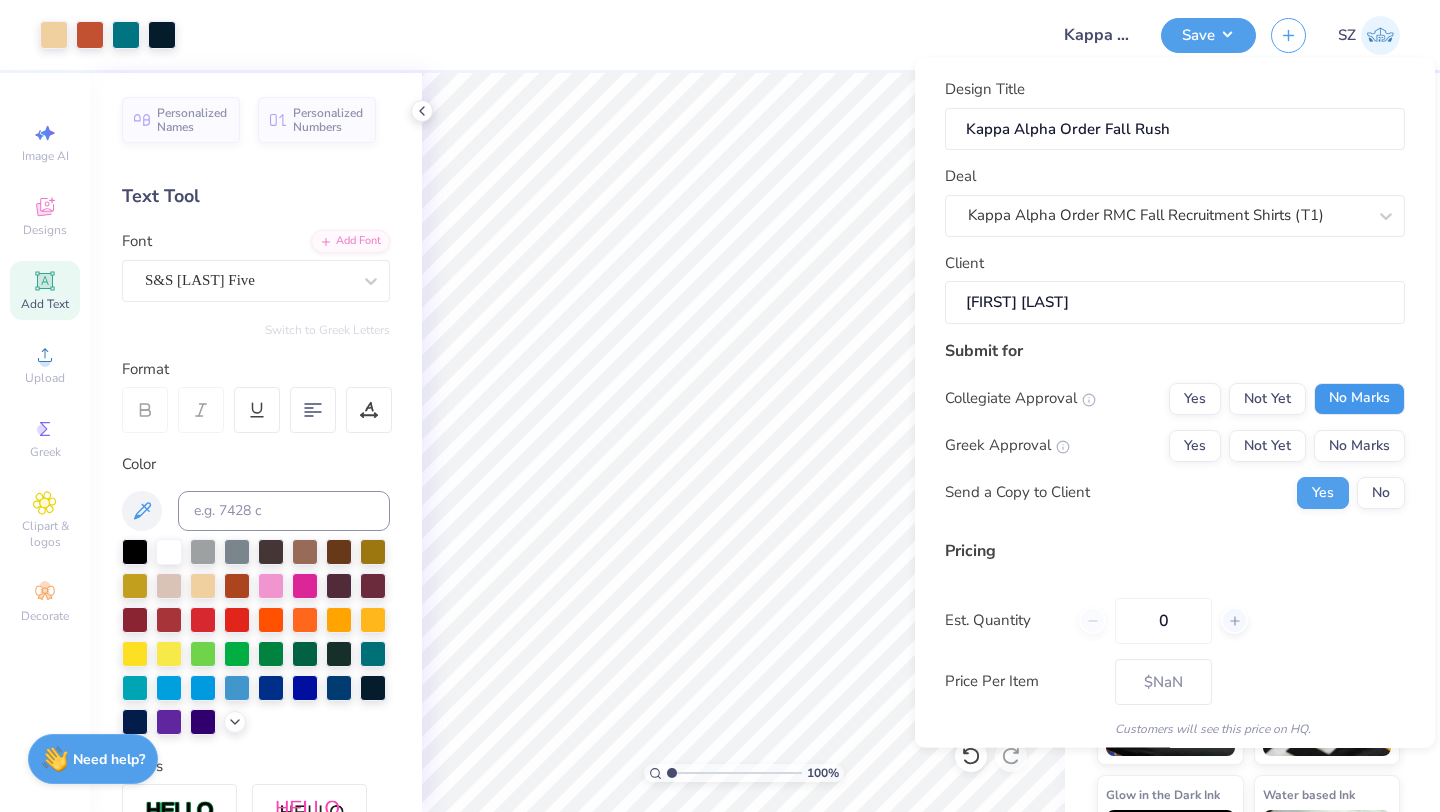 click on "No Marks" at bounding box center (1359, 398) 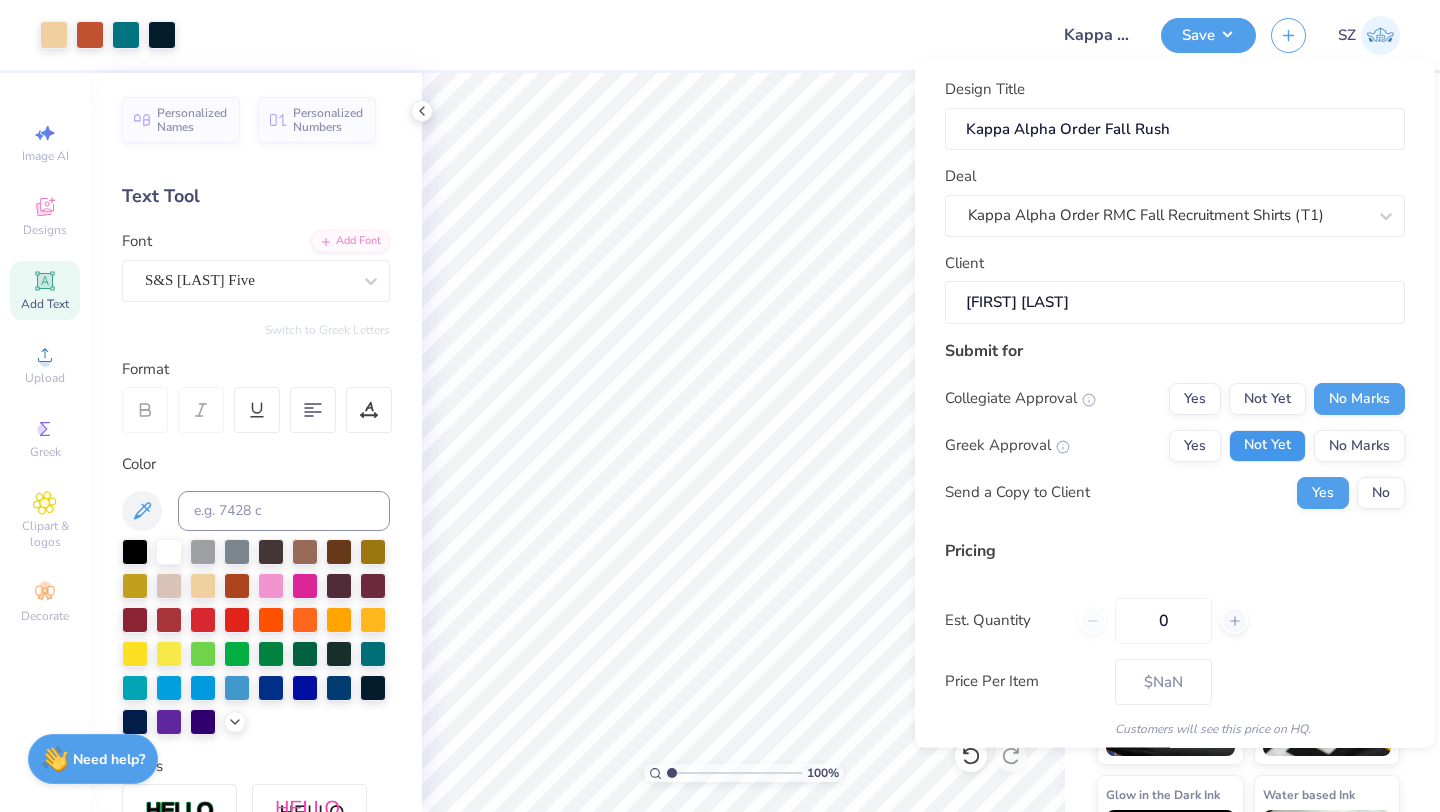 click on "Not Yet" at bounding box center (1267, 445) 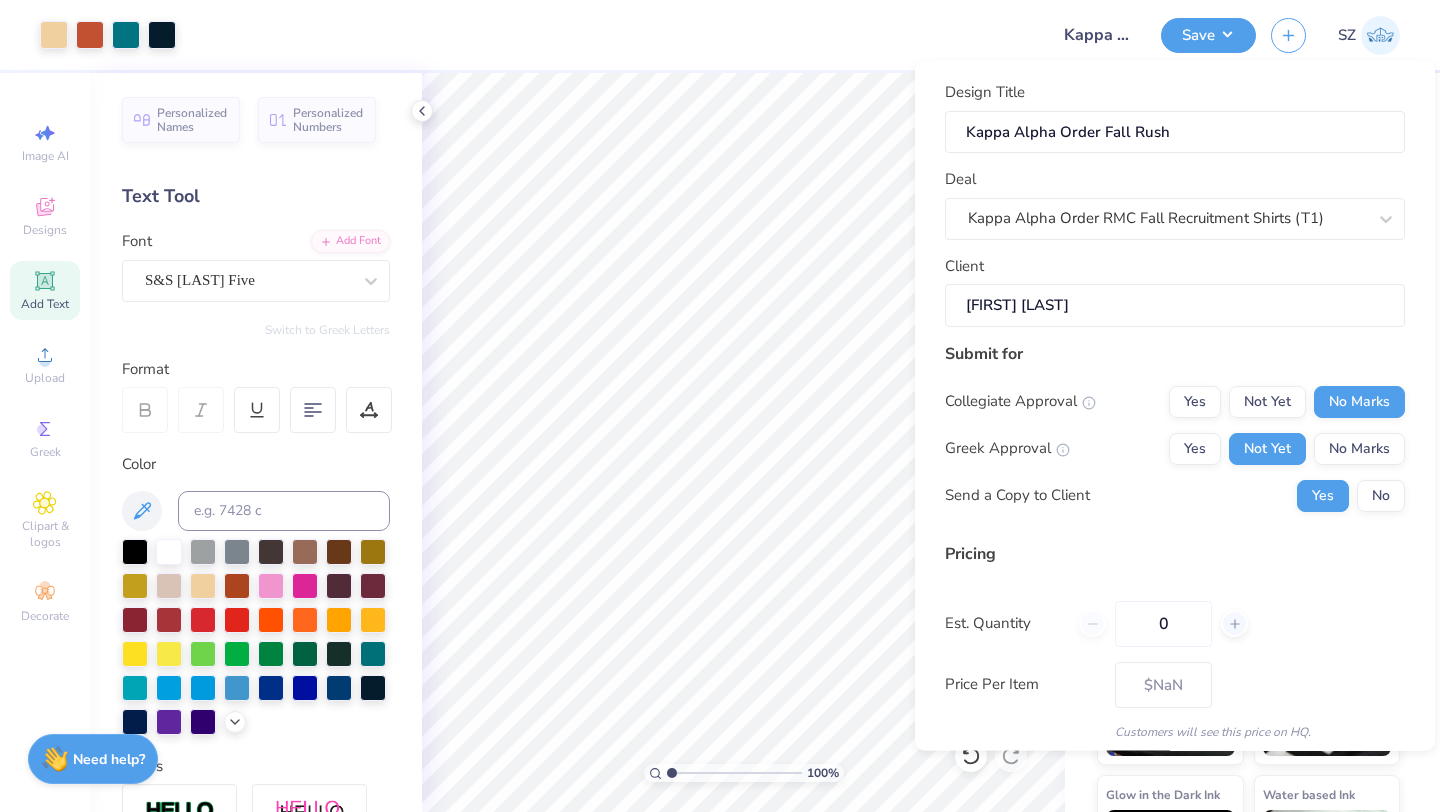 scroll, scrollTop: 115, scrollLeft: 0, axis: vertical 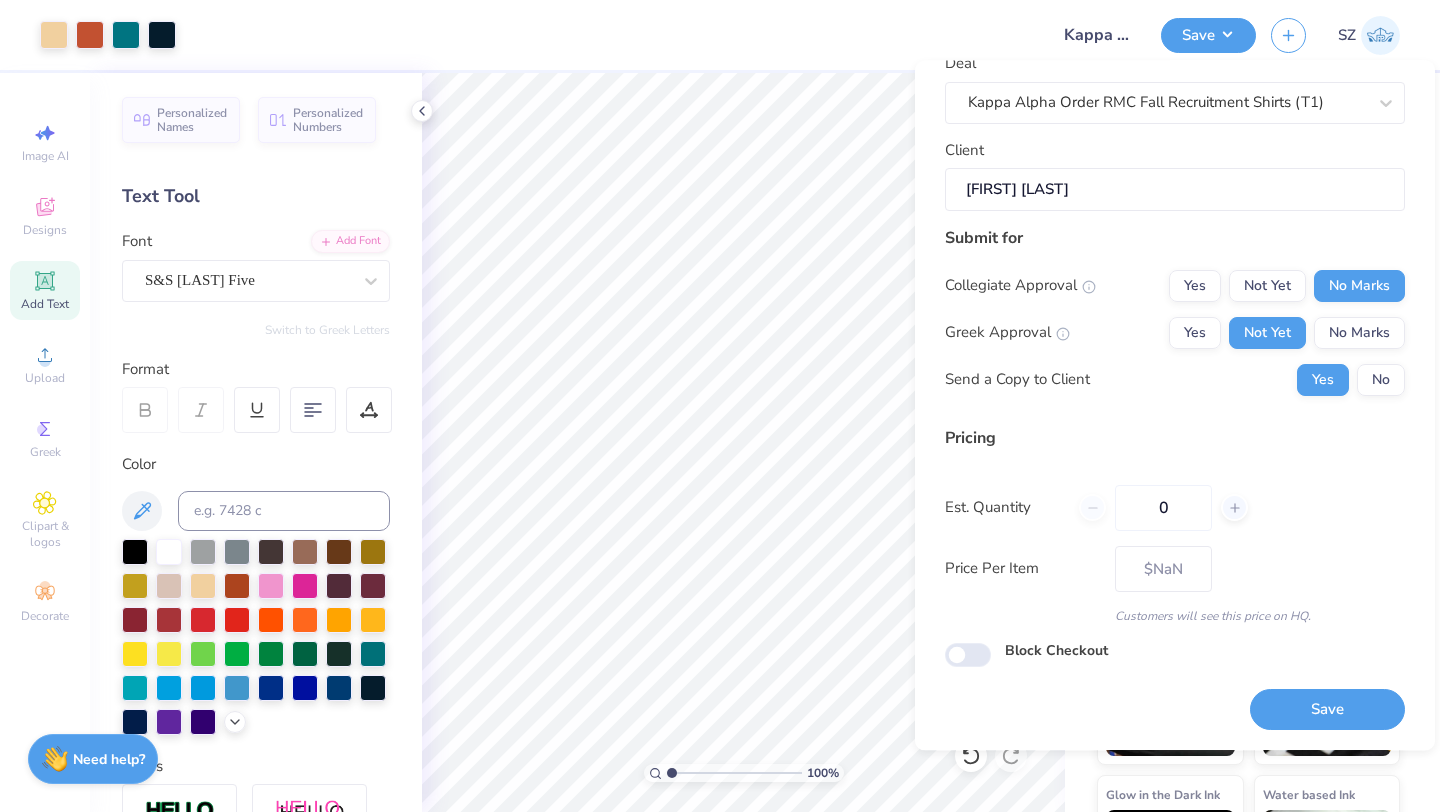 drag, startPoint x: 1198, startPoint y: 506, endPoint x: 1101, endPoint y: 518, distance: 97.73945 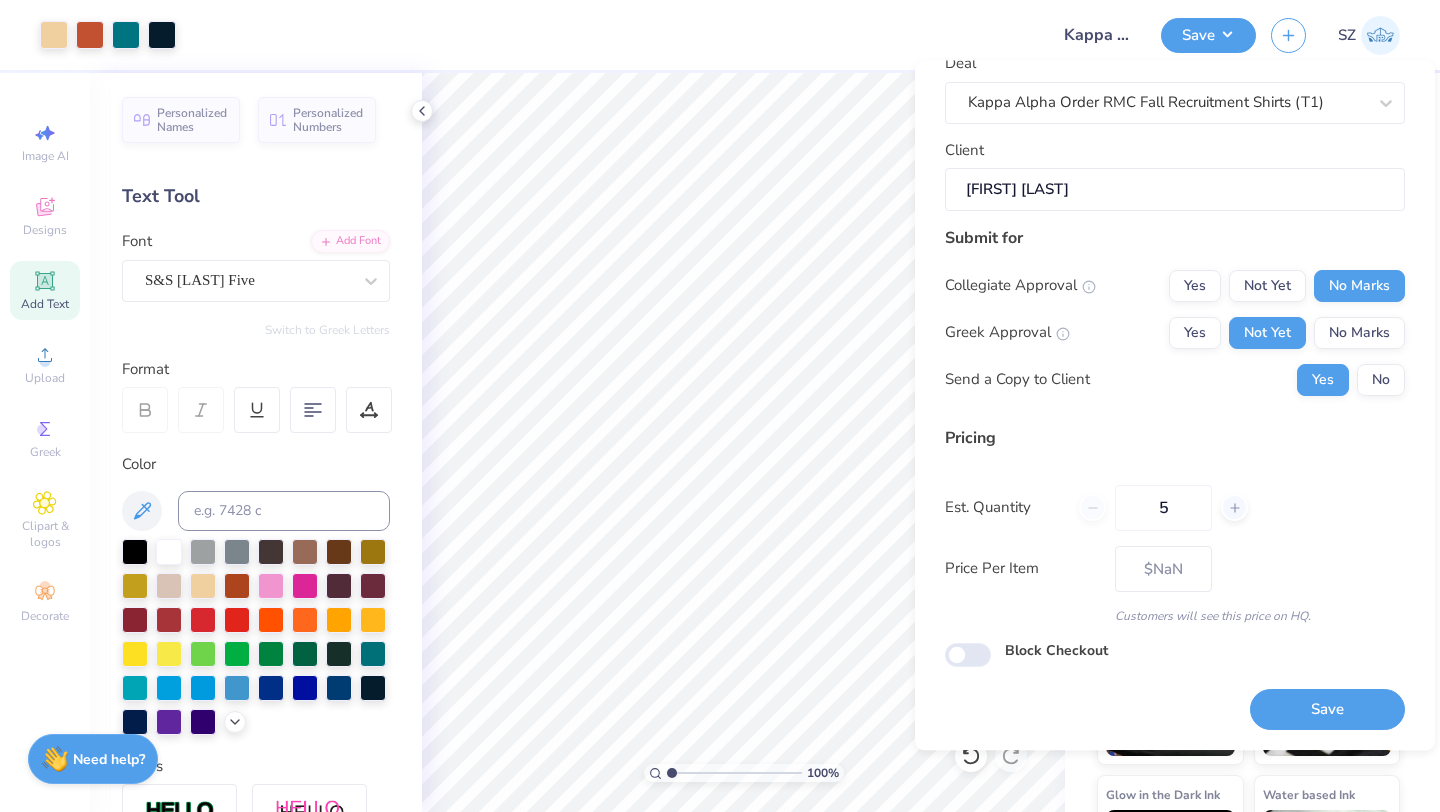 type on "50" 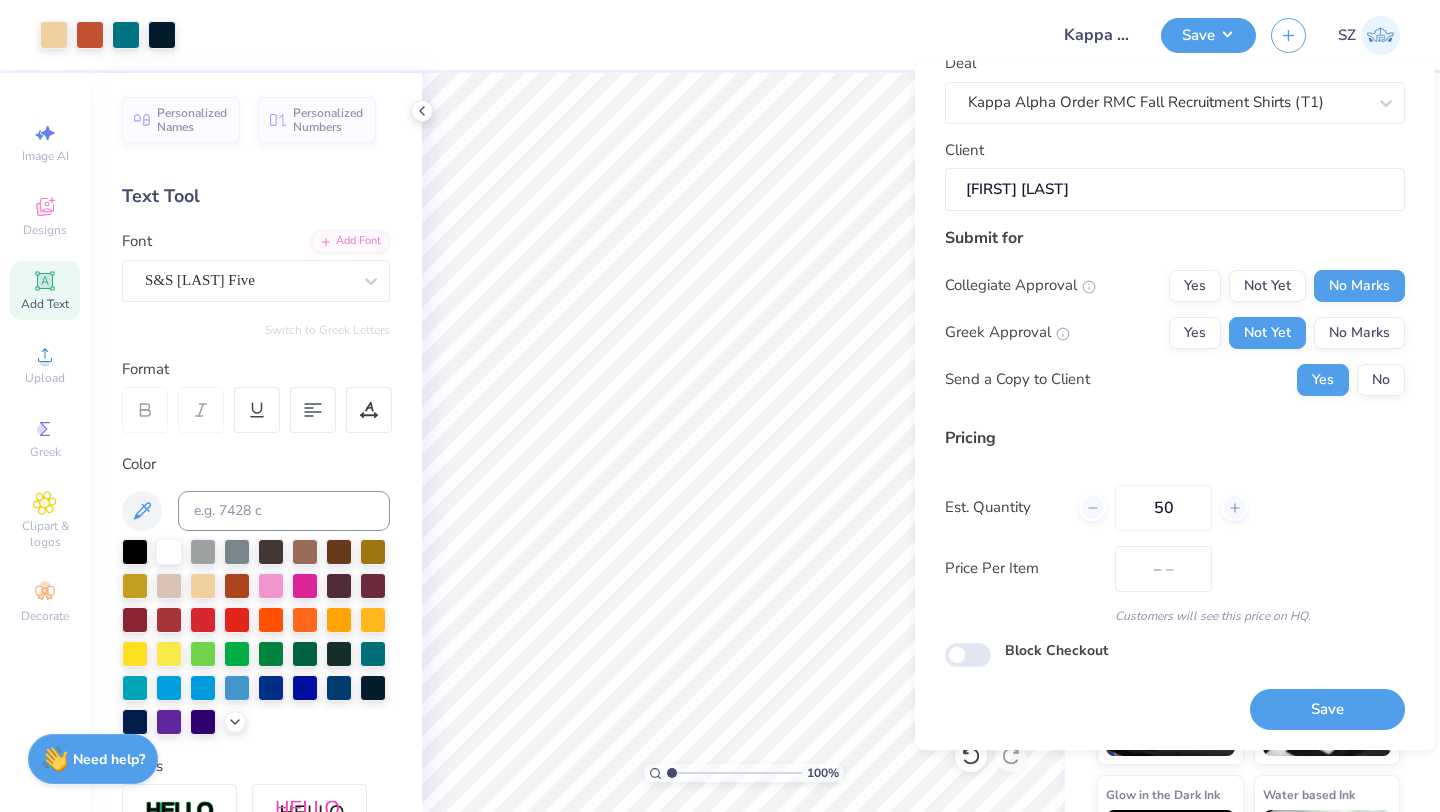 type on "$24.25" 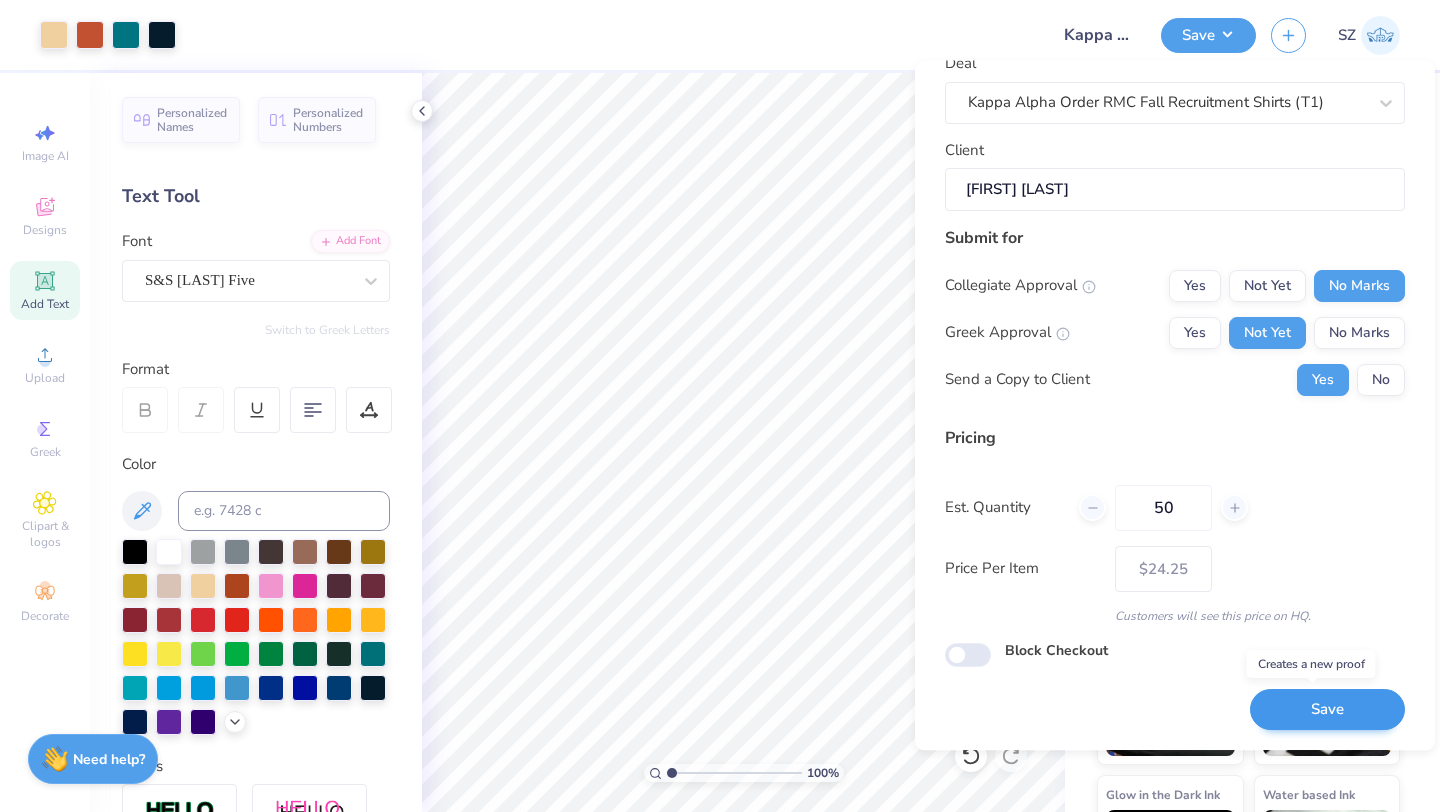 type on "50" 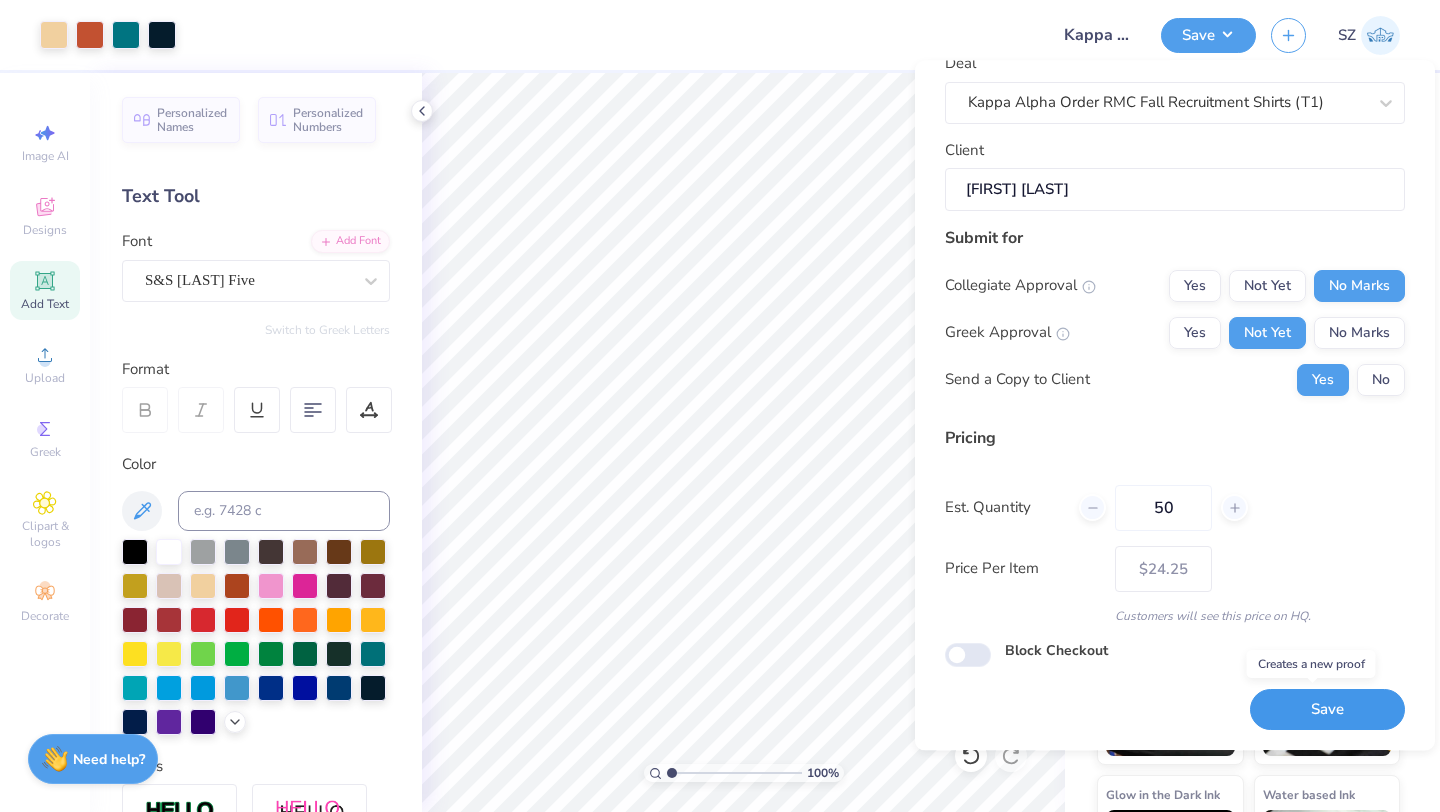 click on "Save" at bounding box center (1327, 710) 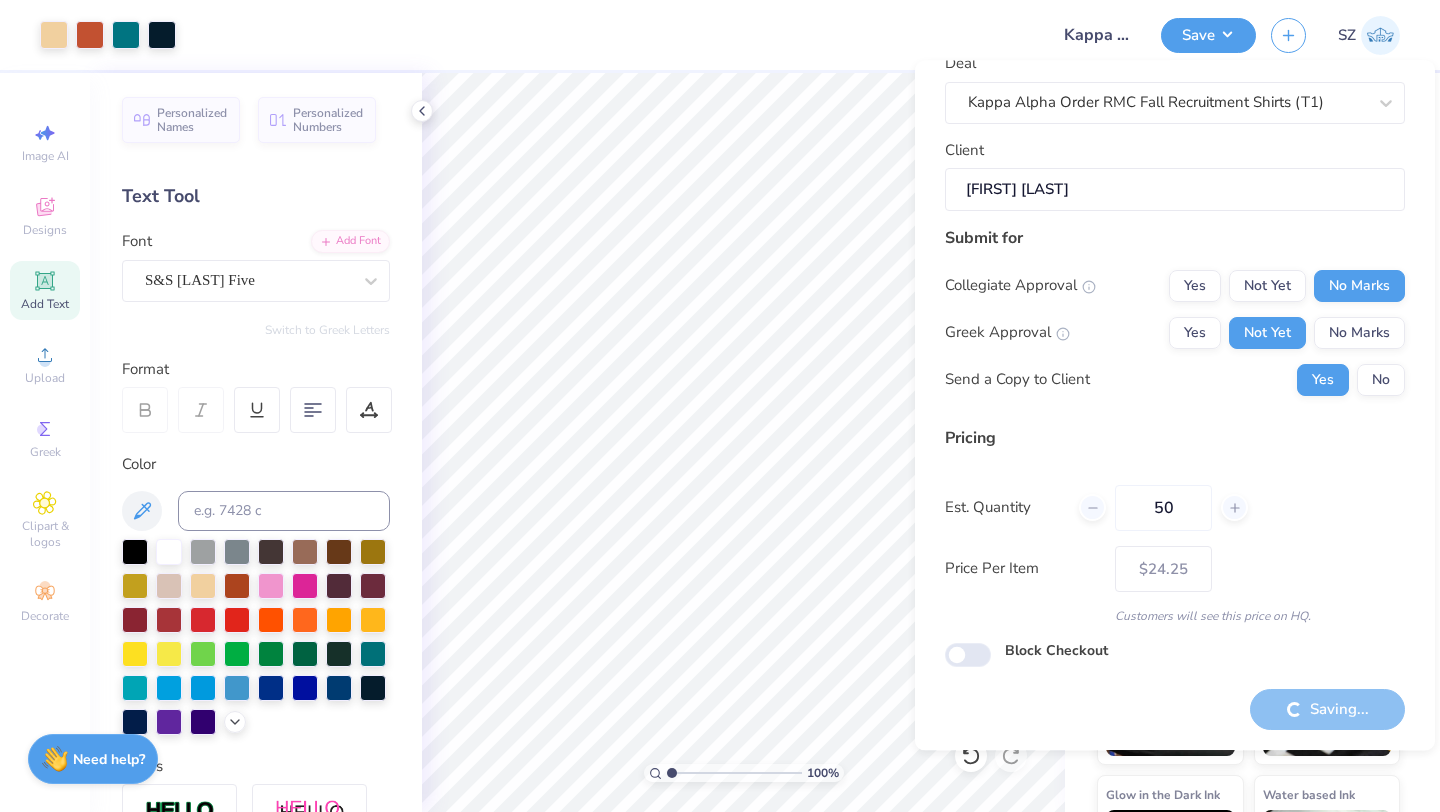 type on "– –" 